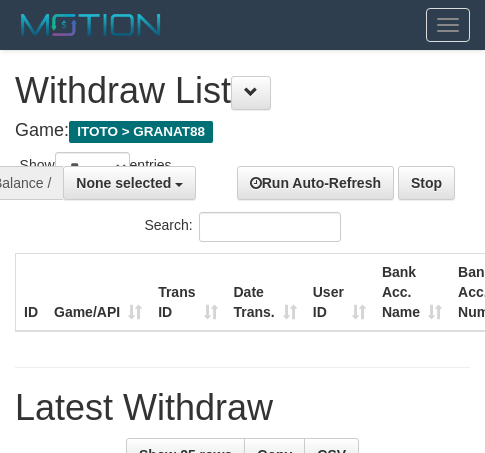 select 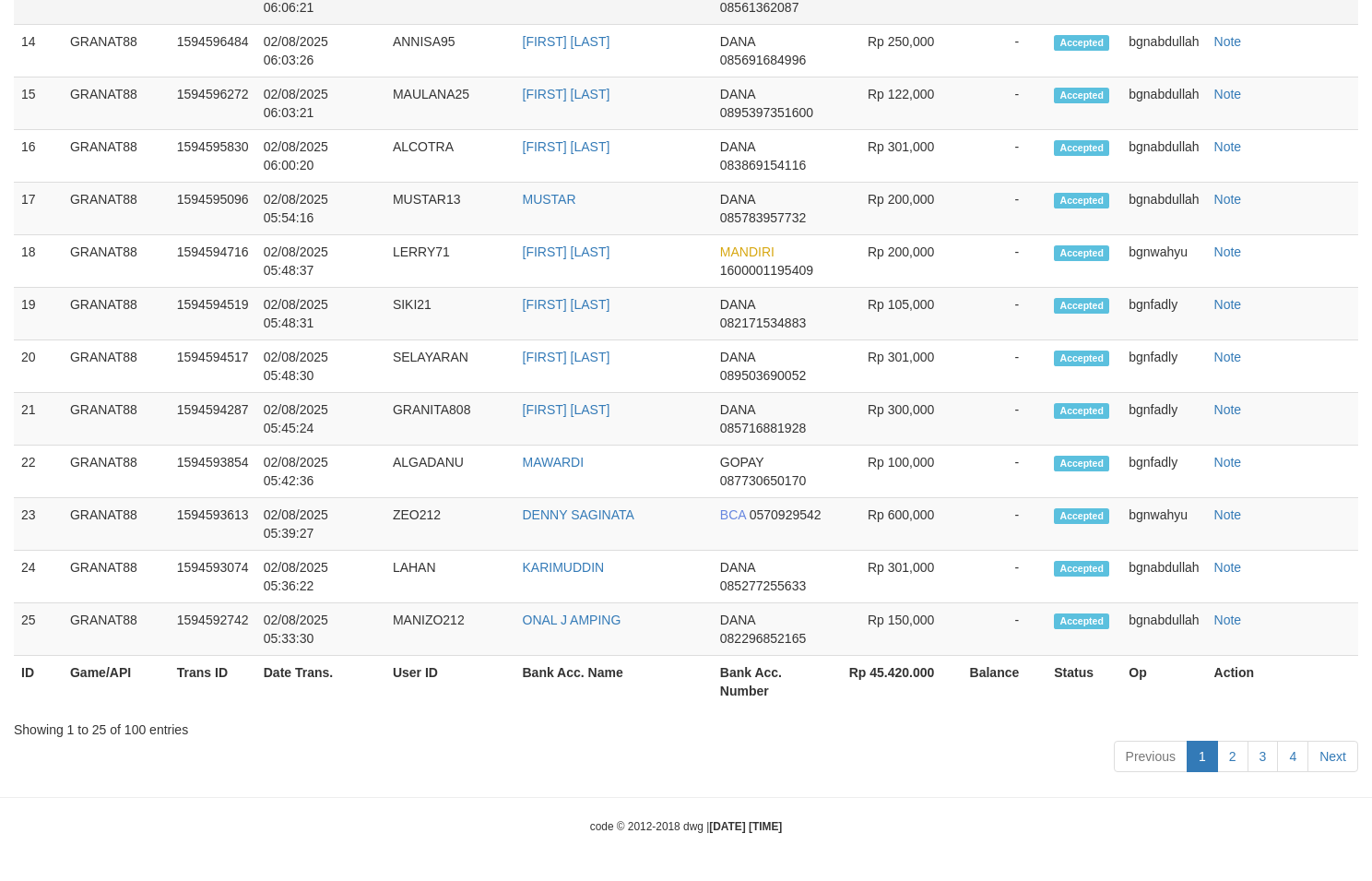 scroll, scrollTop: 1156, scrollLeft: 0, axis: vertical 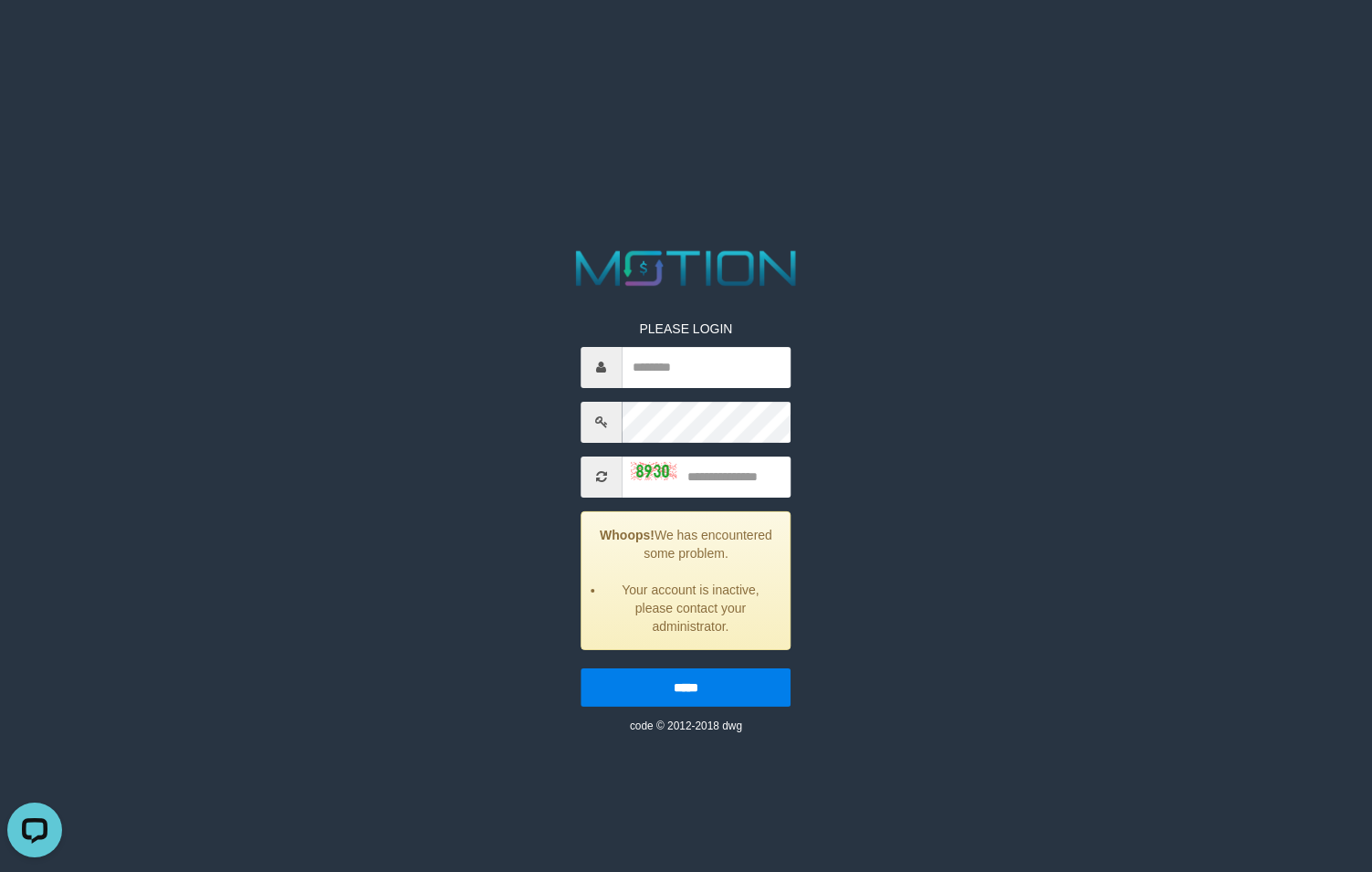 drag, startPoint x: 470, startPoint y: 306, endPoint x: 602, endPoint y: 373, distance: 148.0304 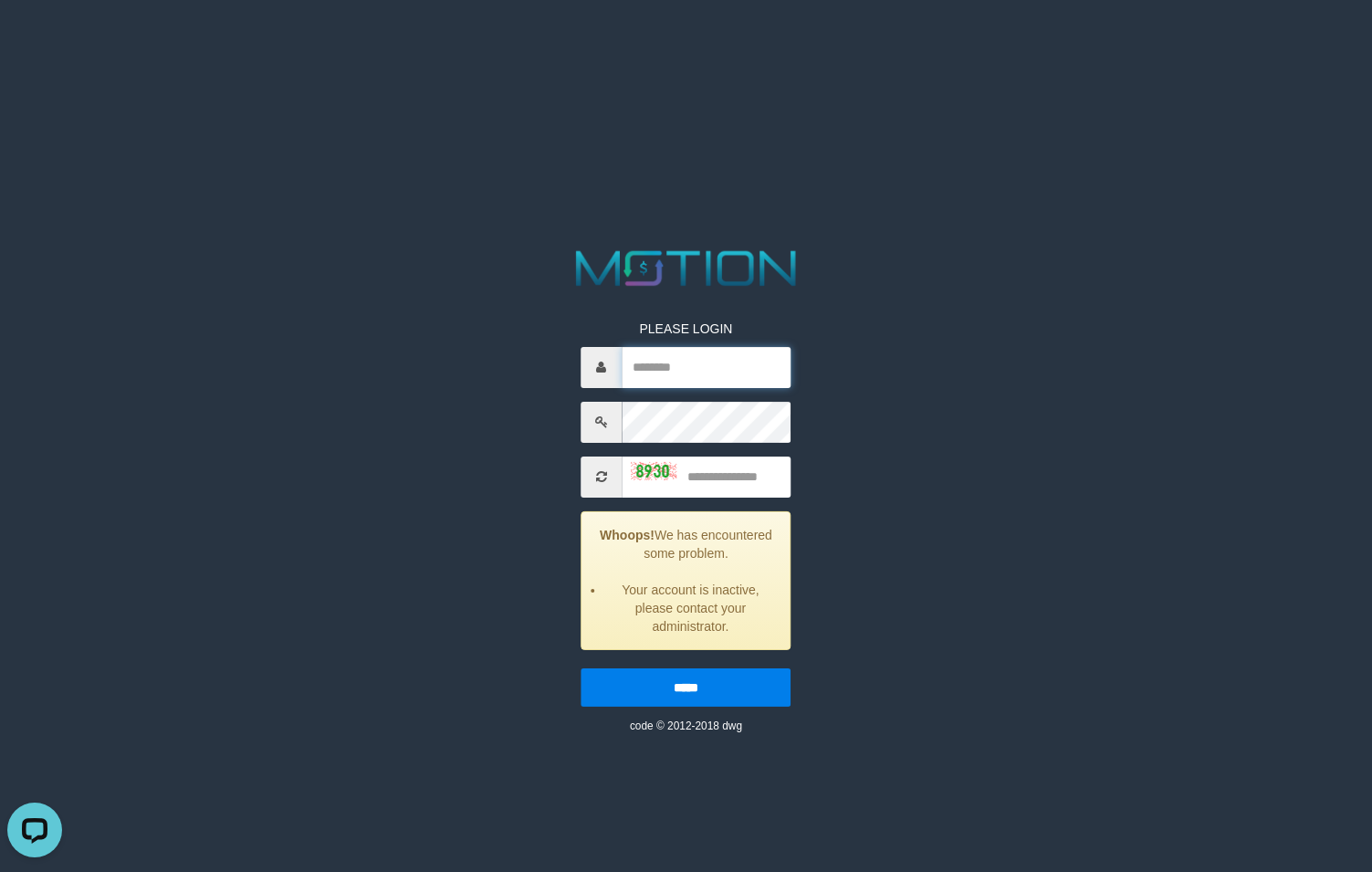 click at bounding box center [706, 367] 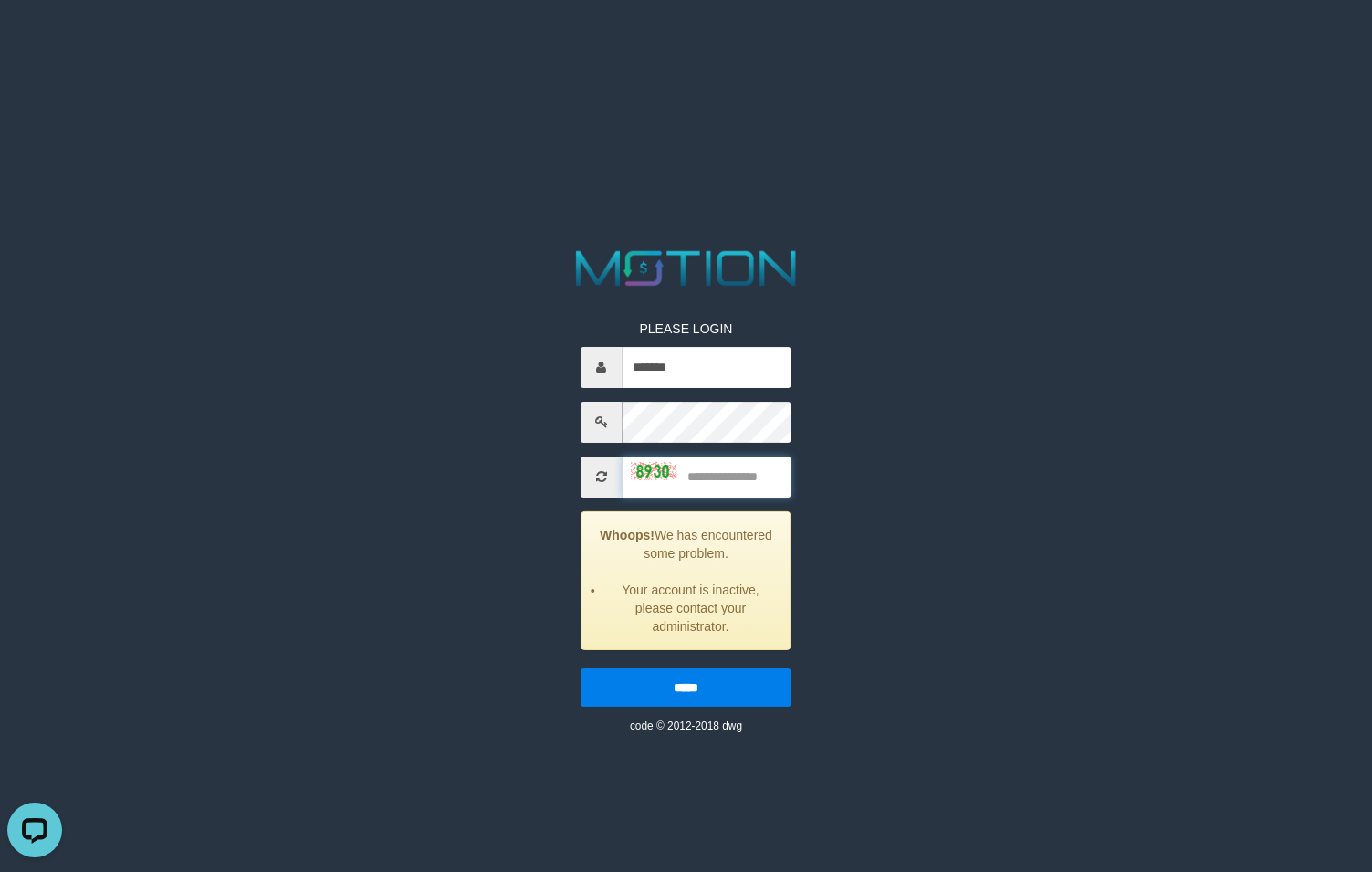 click at bounding box center (706, 477) 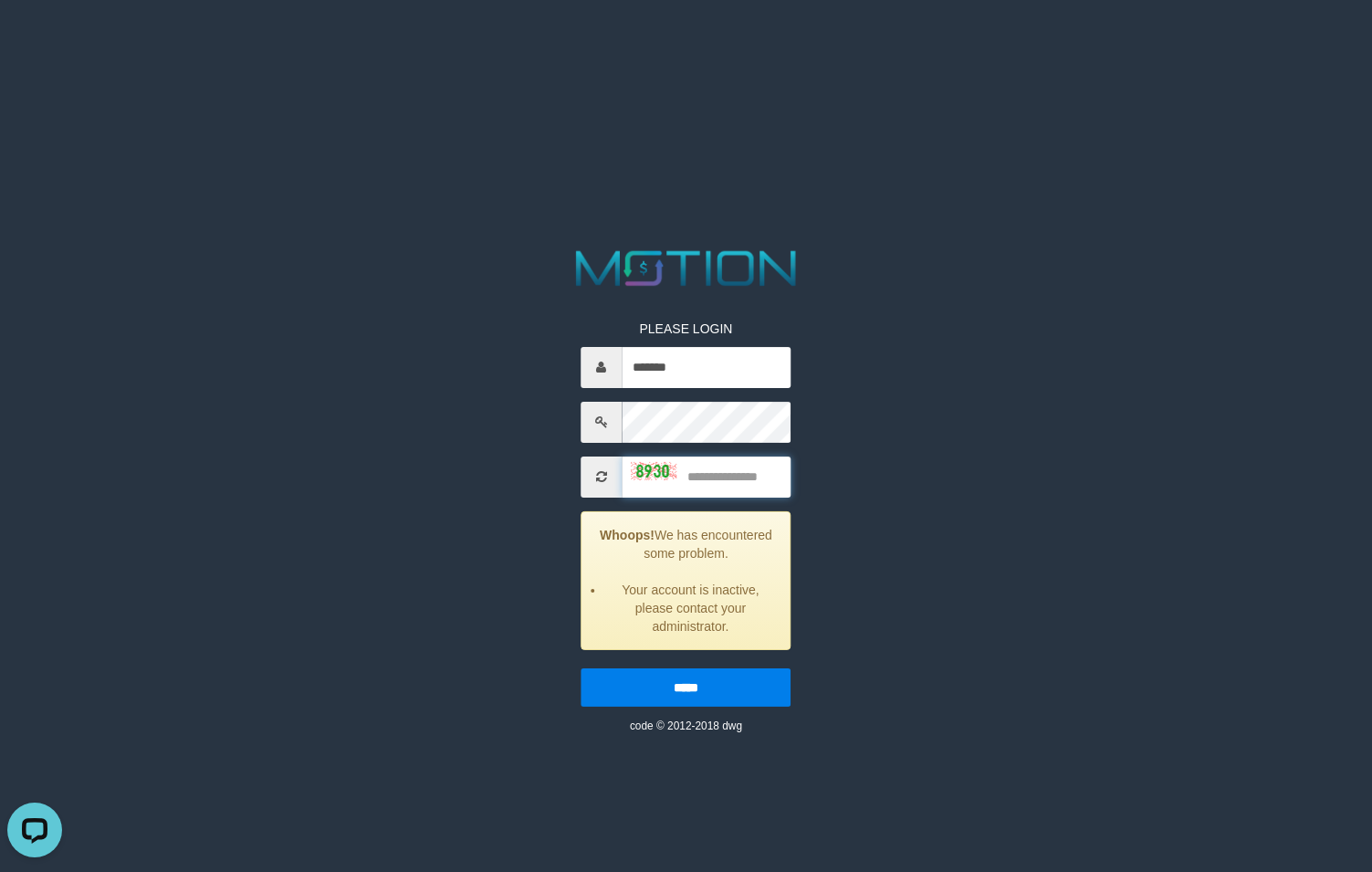 drag, startPoint x: 741, startPoint y: 479, endPoint x: 753, endPoint y: 483, distance: 12.649111 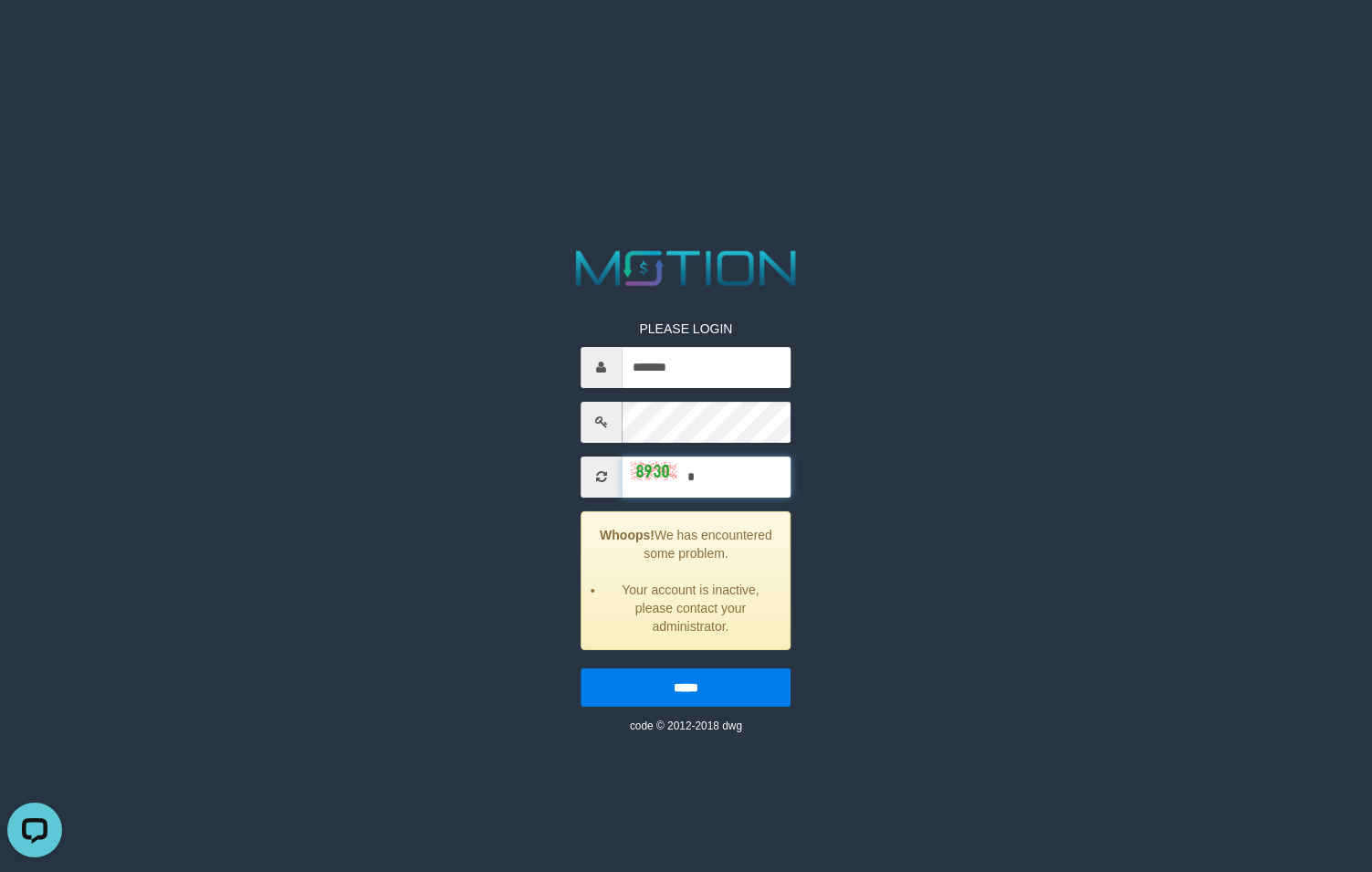 type on "**" 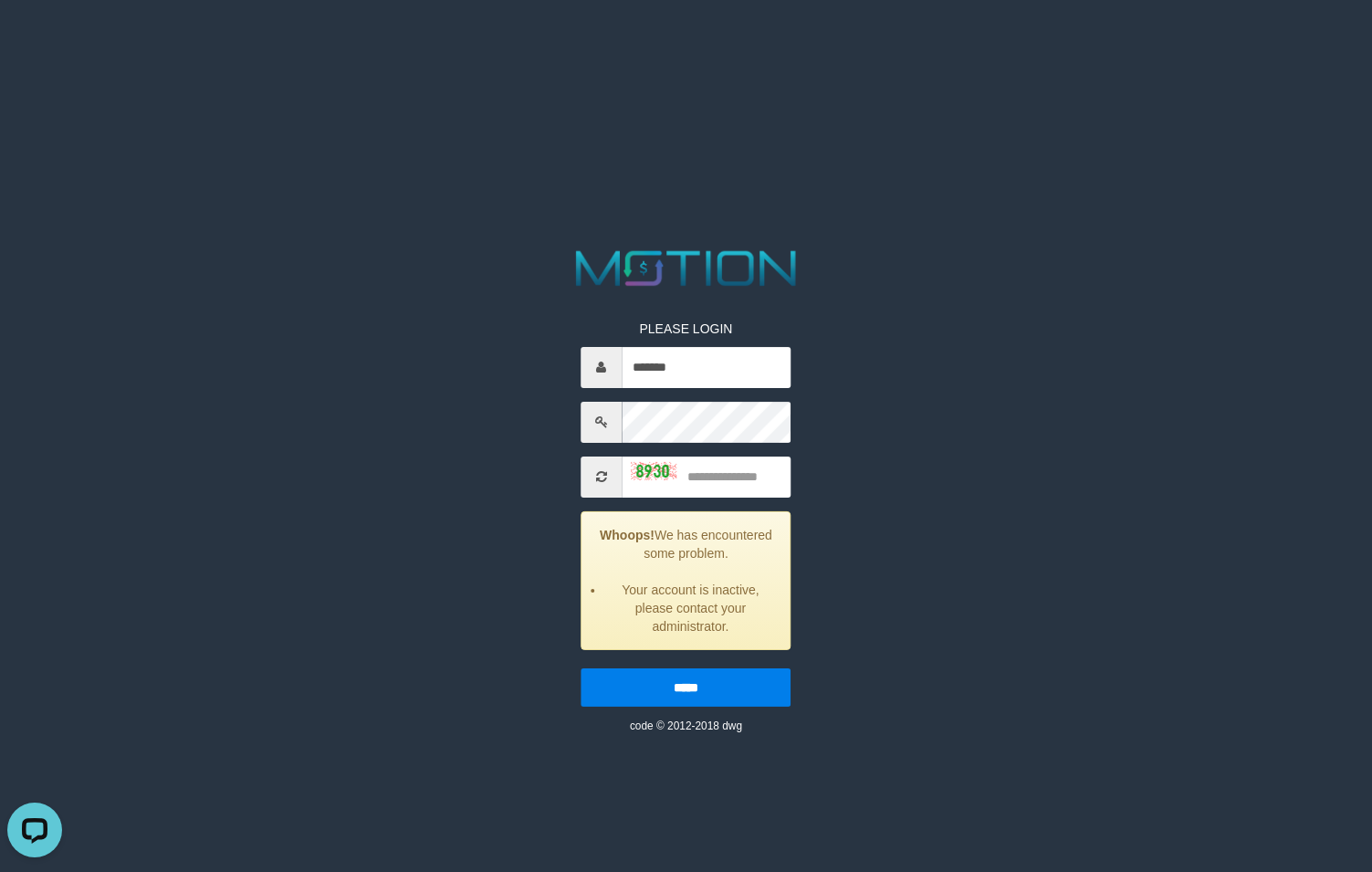 click at bounding box center (654, 471) 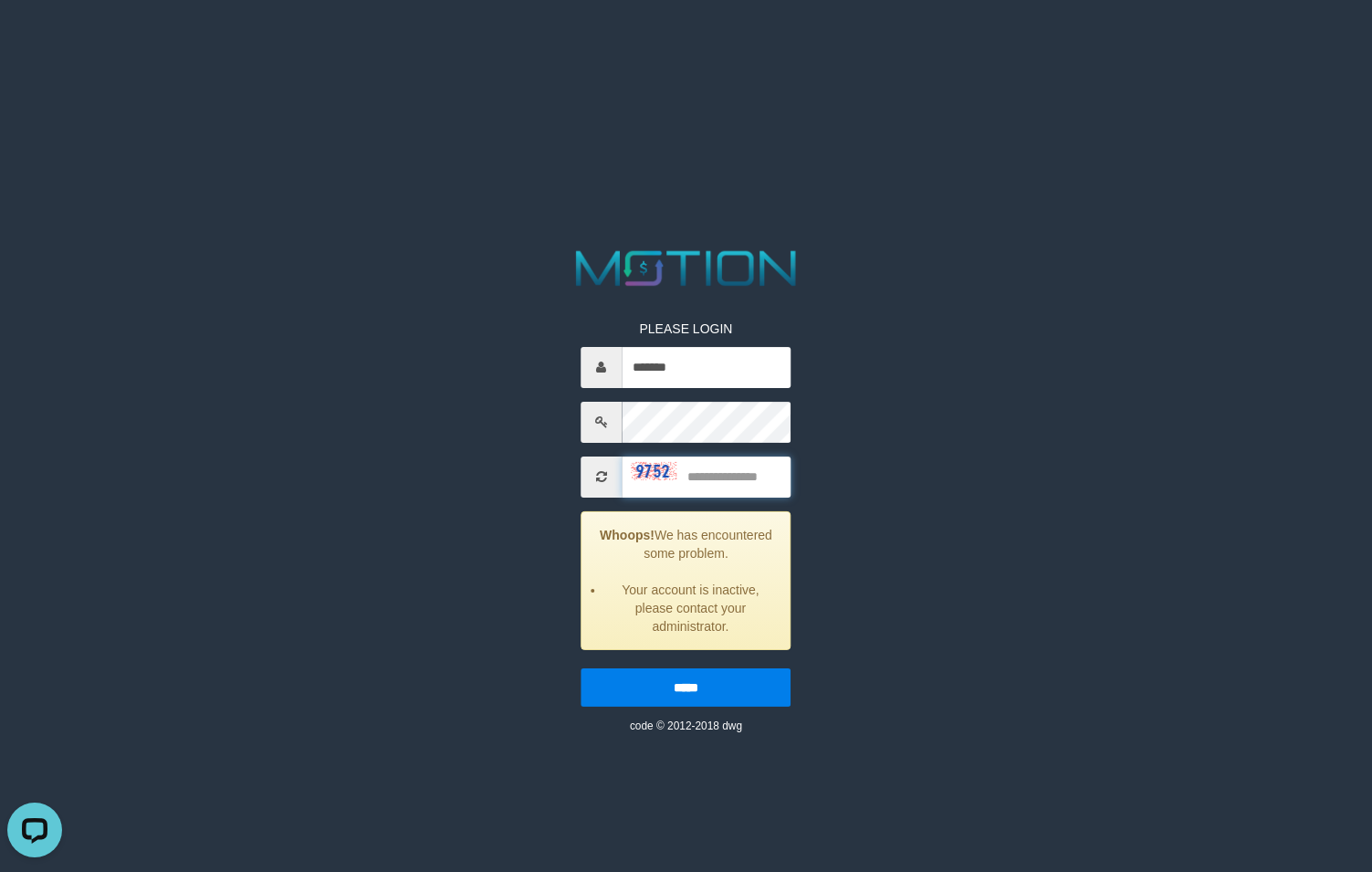 click at bounding box center (706, 477) 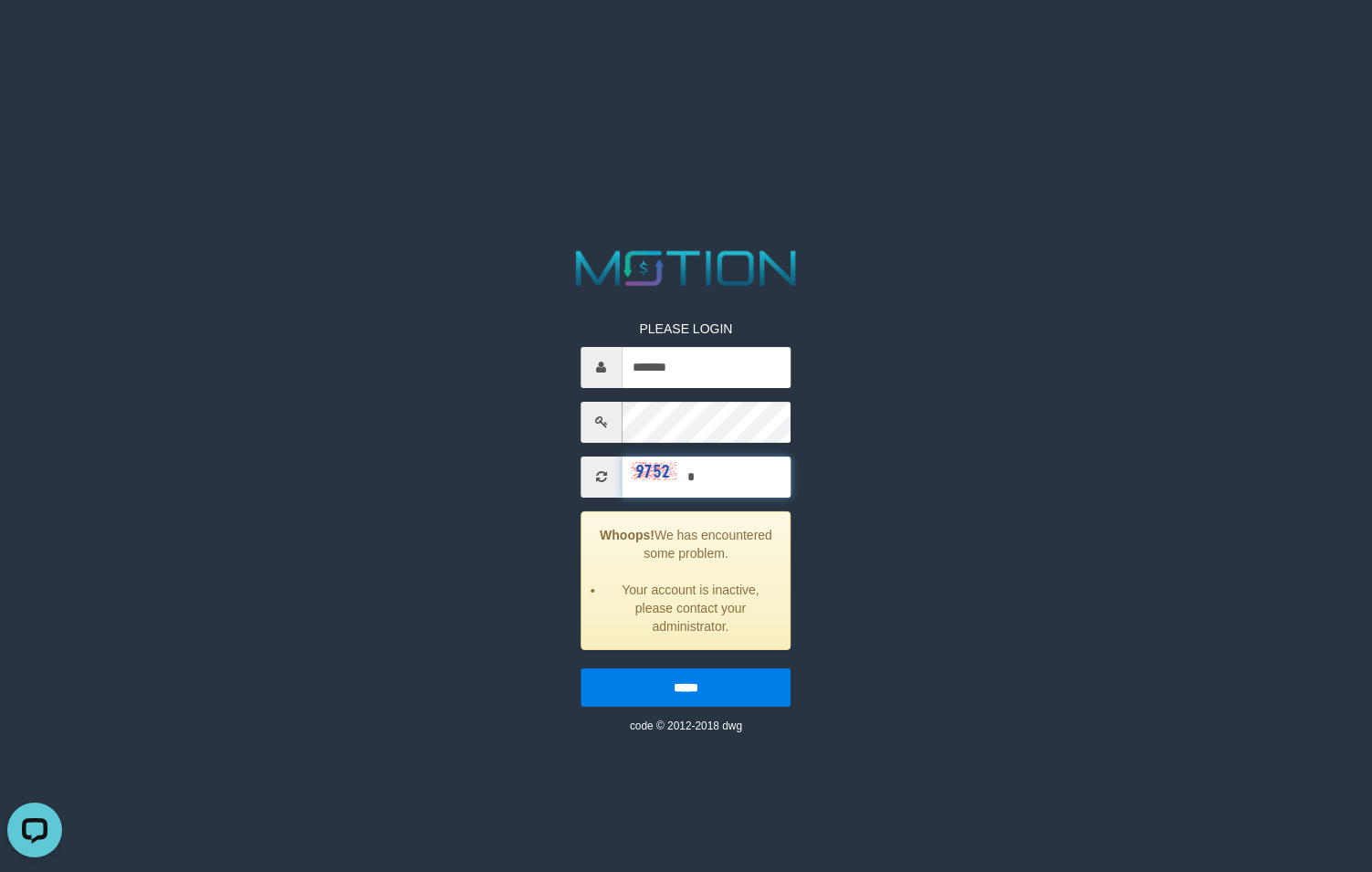 type on "**" 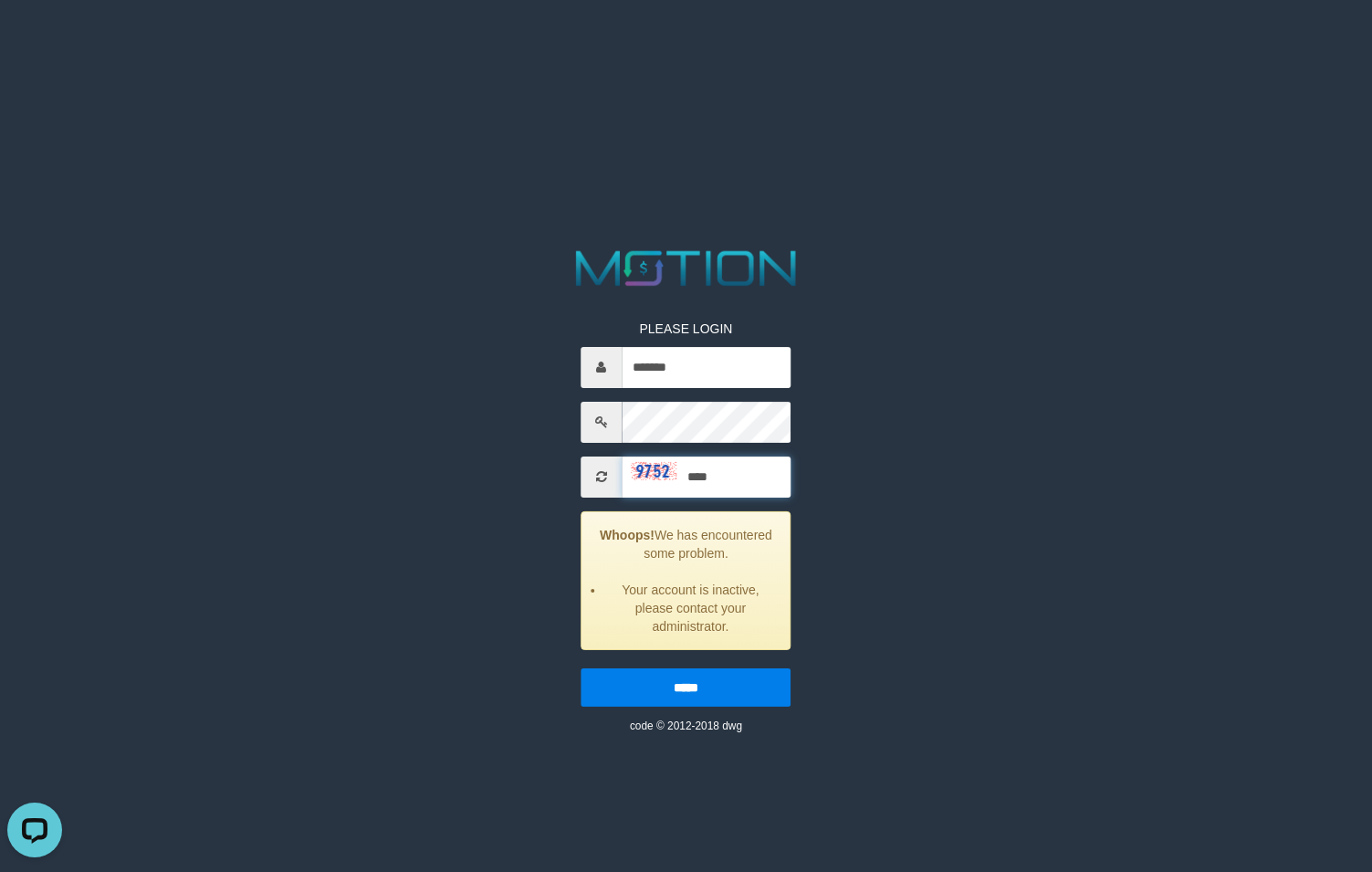 type on "****" 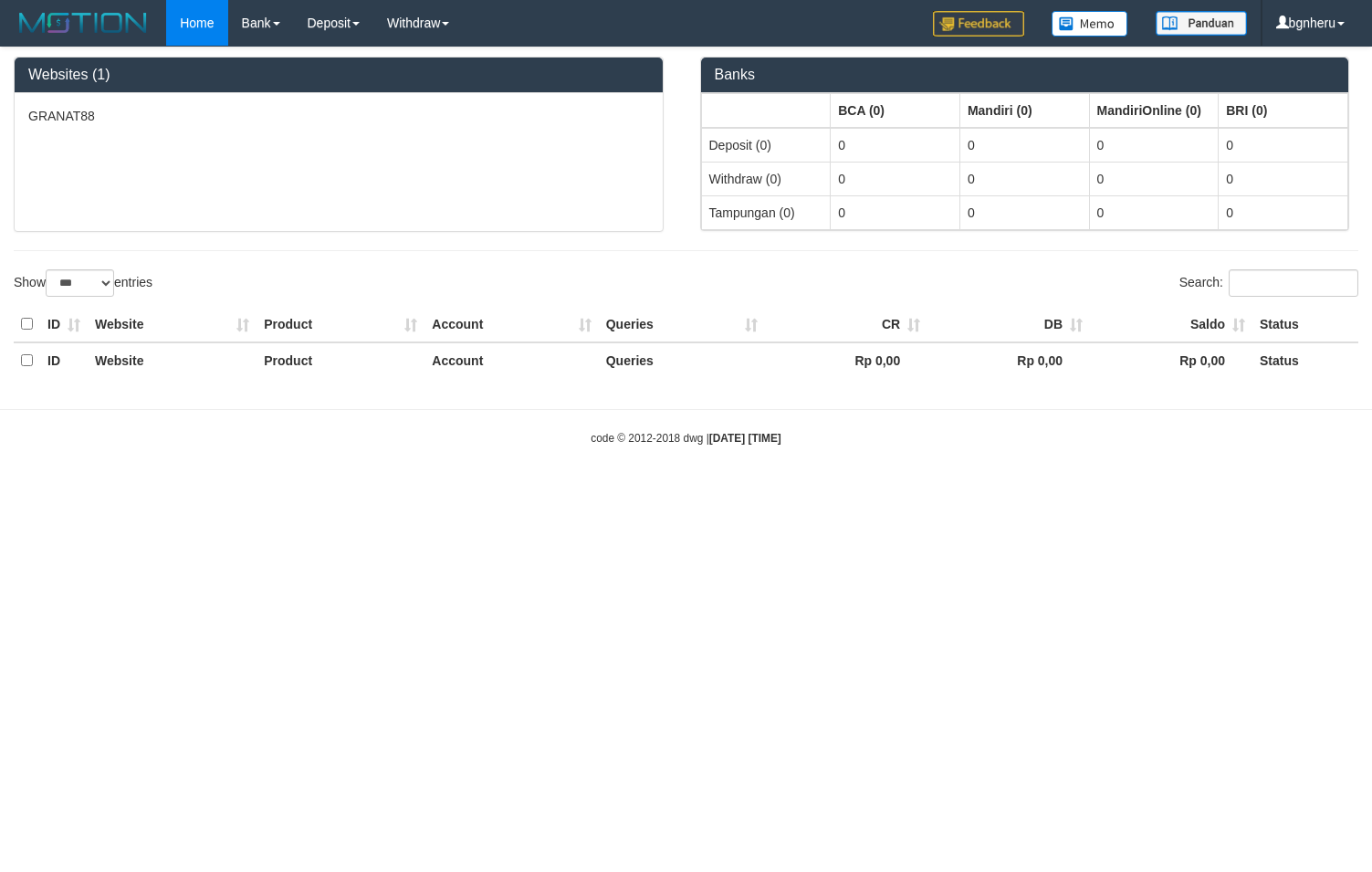 select on "***" 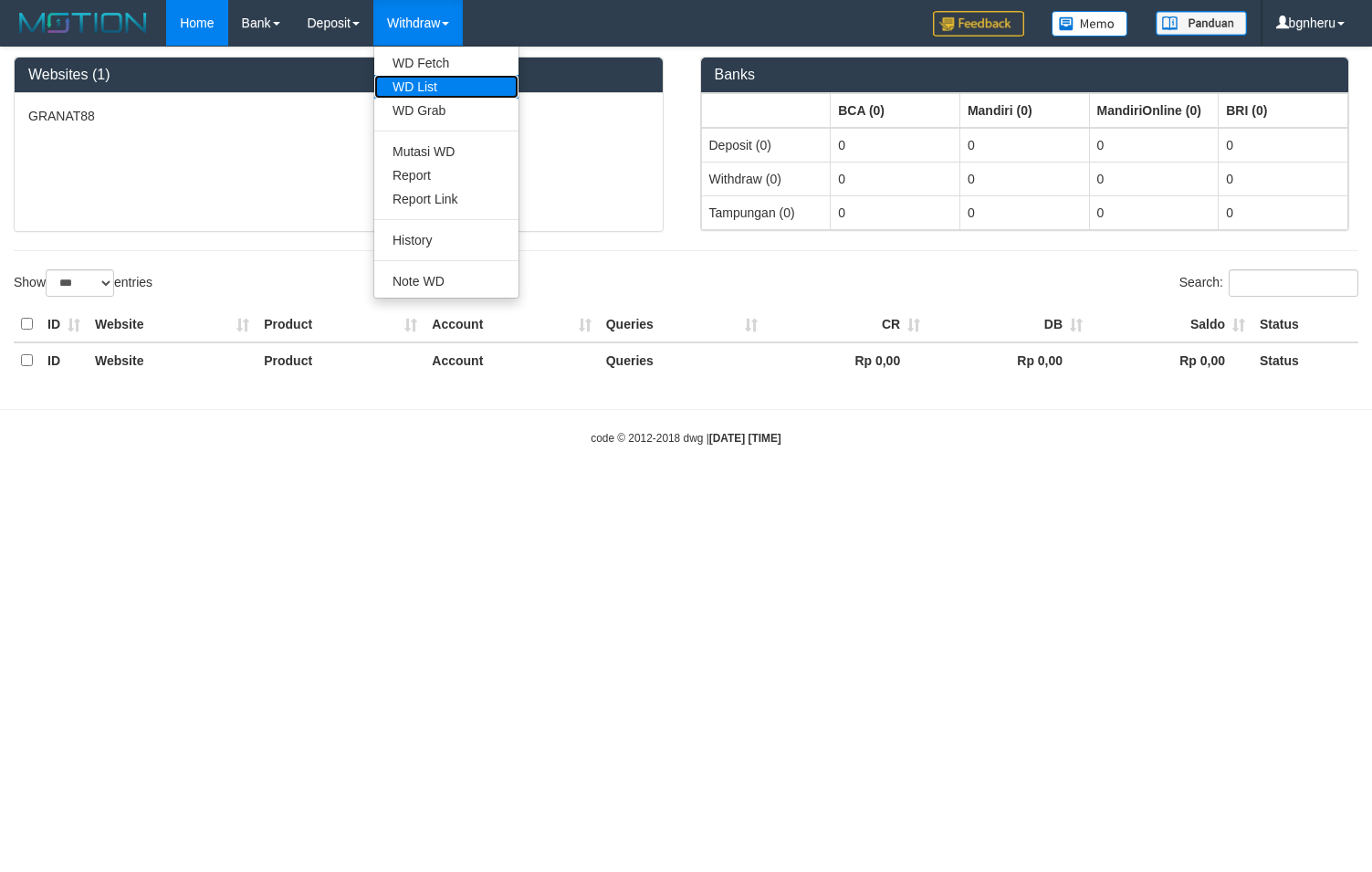 click on "WD List" at bounding box center [446, 87] 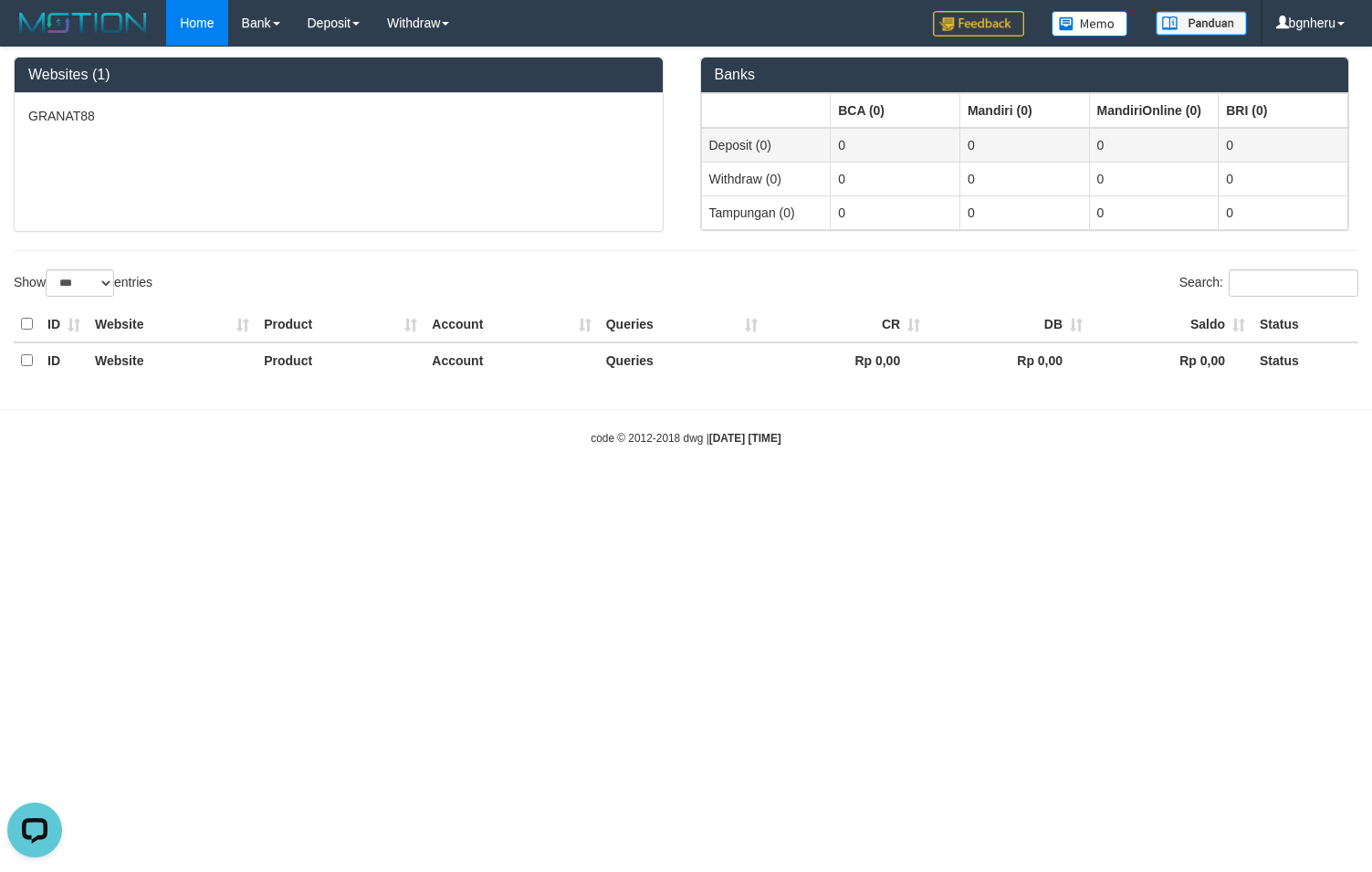 scroll, scrollTop: 0, scrollLeft: 0, axis: both 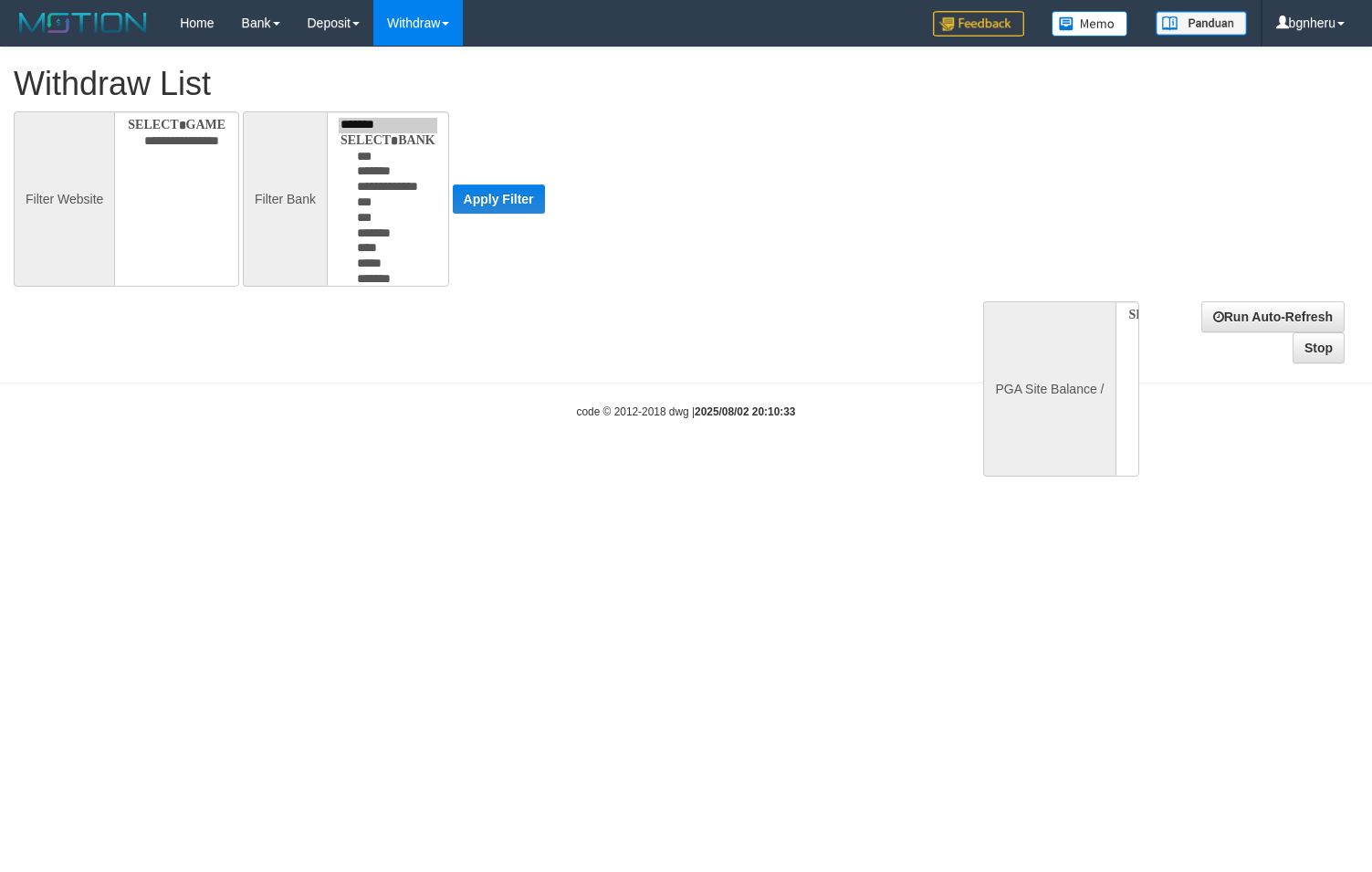 select 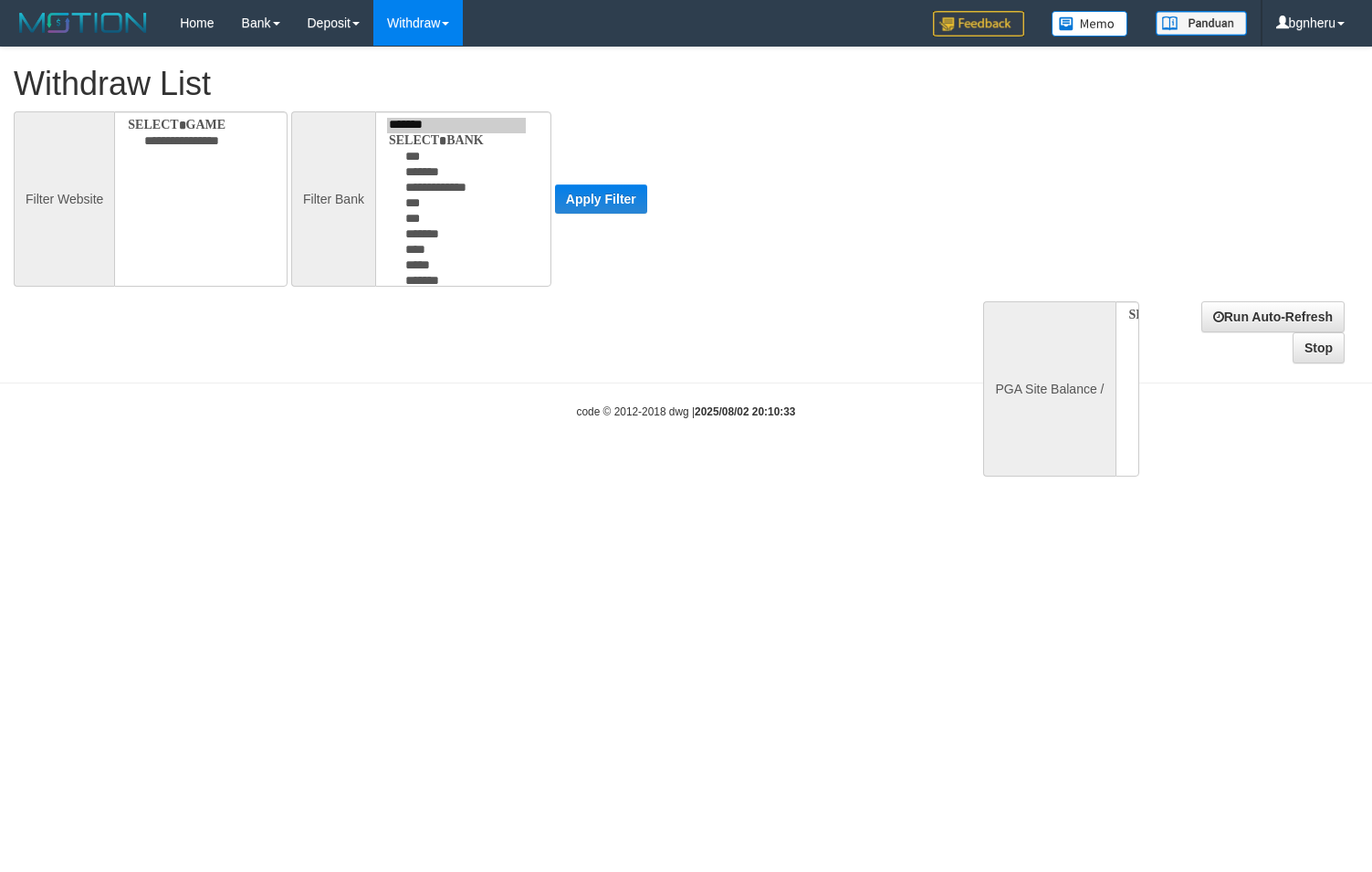 scroll, scrollTop: 0, scrollLeft: 0, axis: both 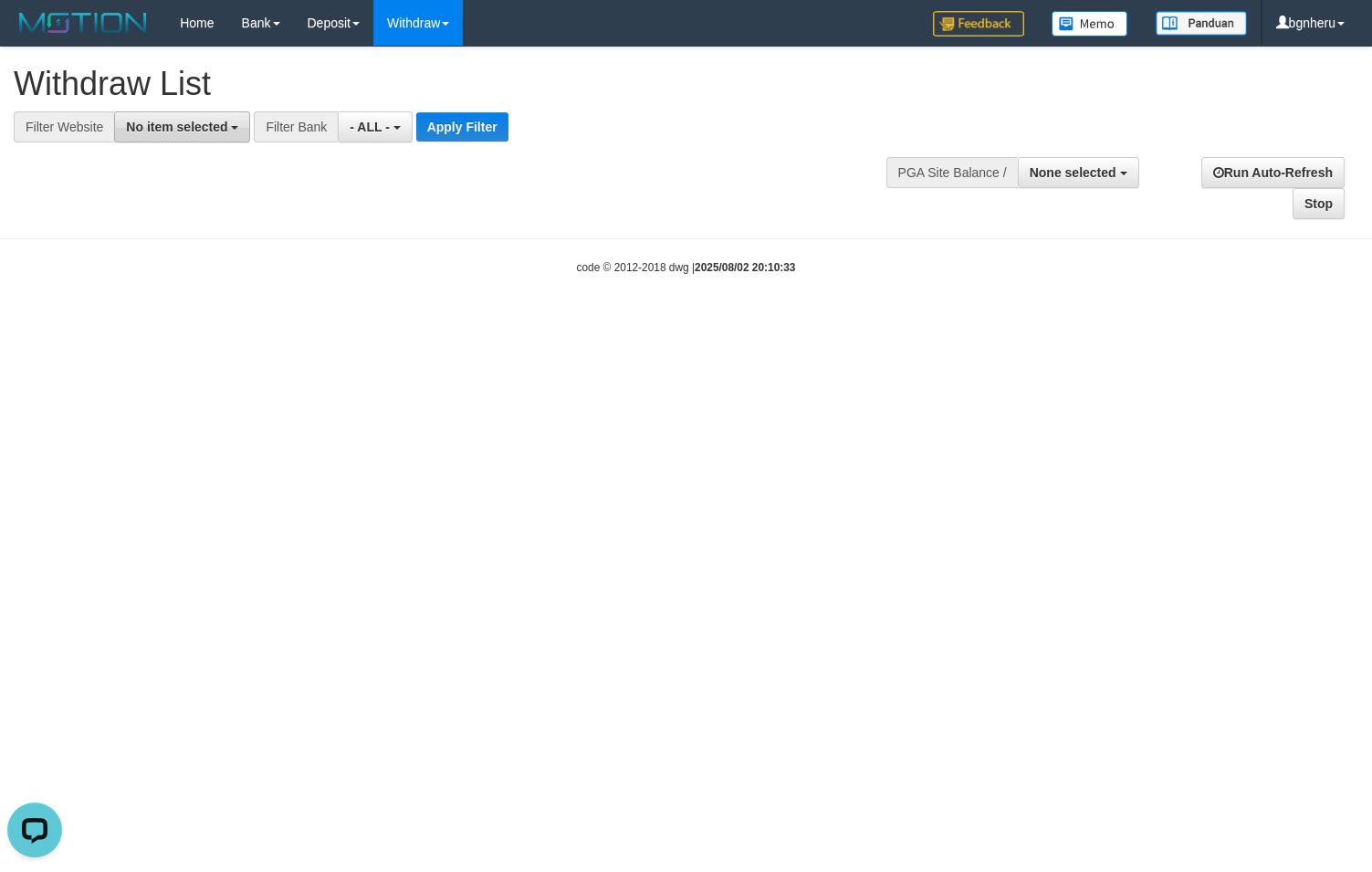 click on "No item selected" at bounding box center [176, 127] 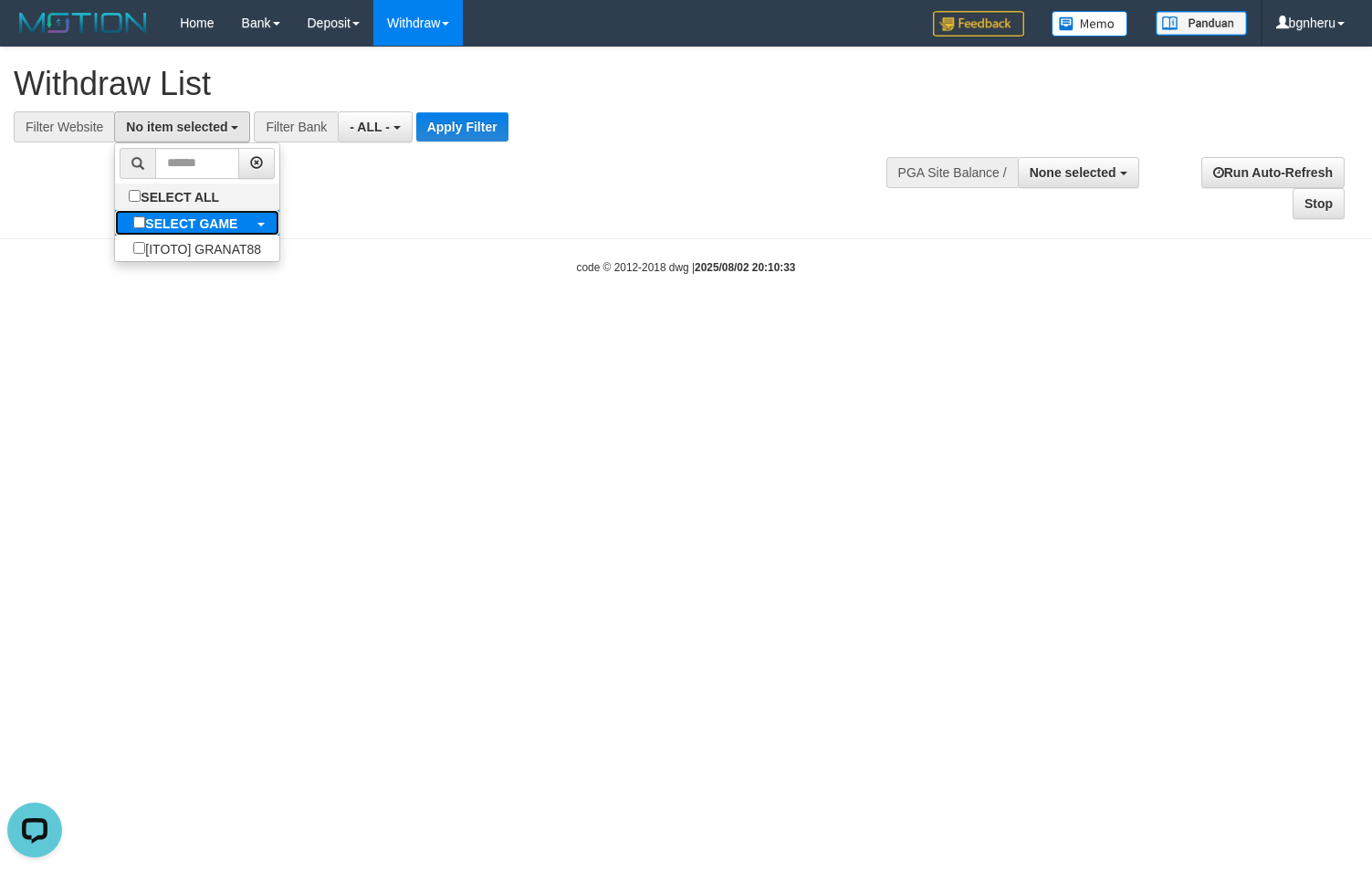 click on "SELECT GAME" at bounding box center (185, 223) 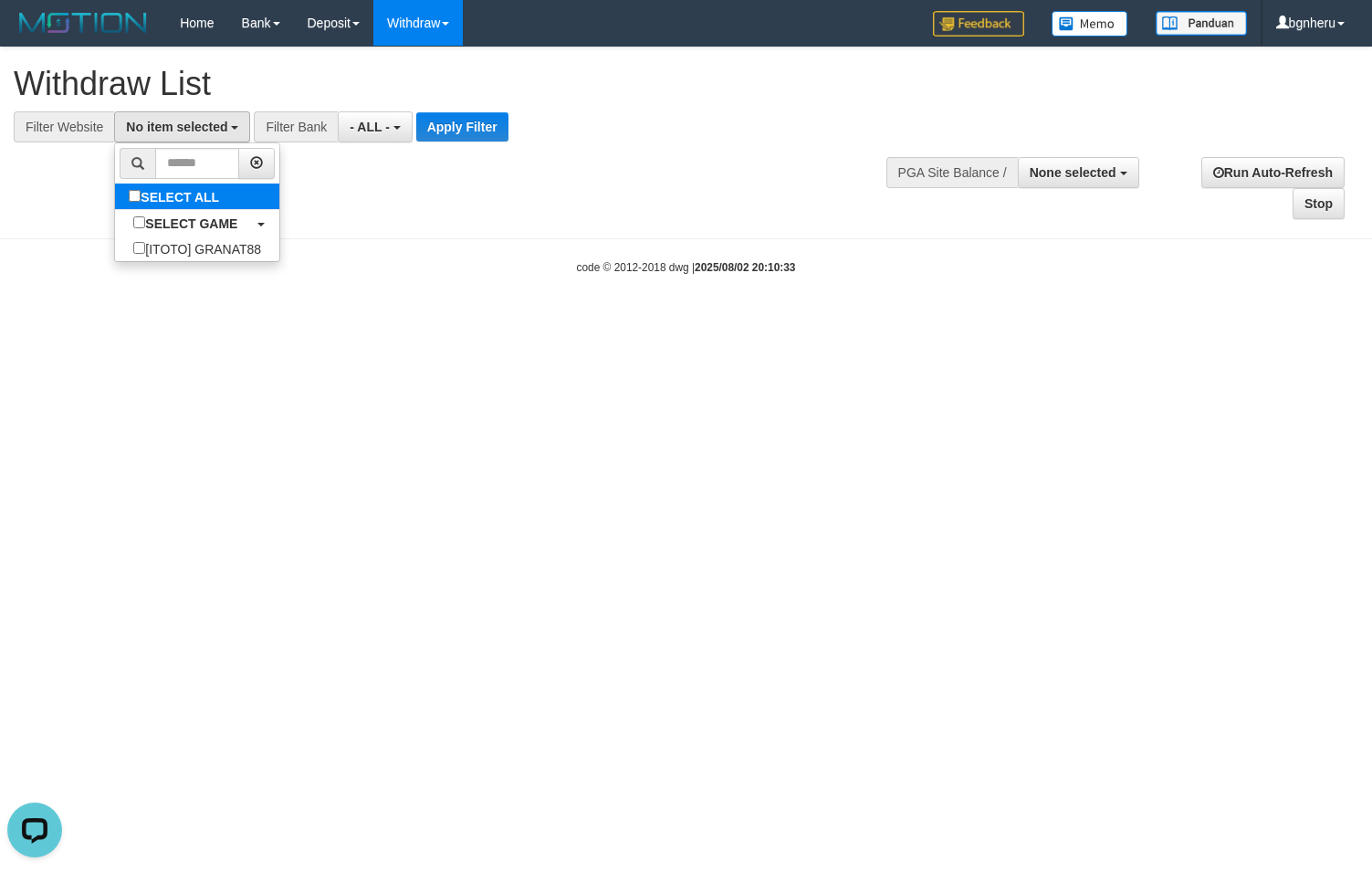select on "****" 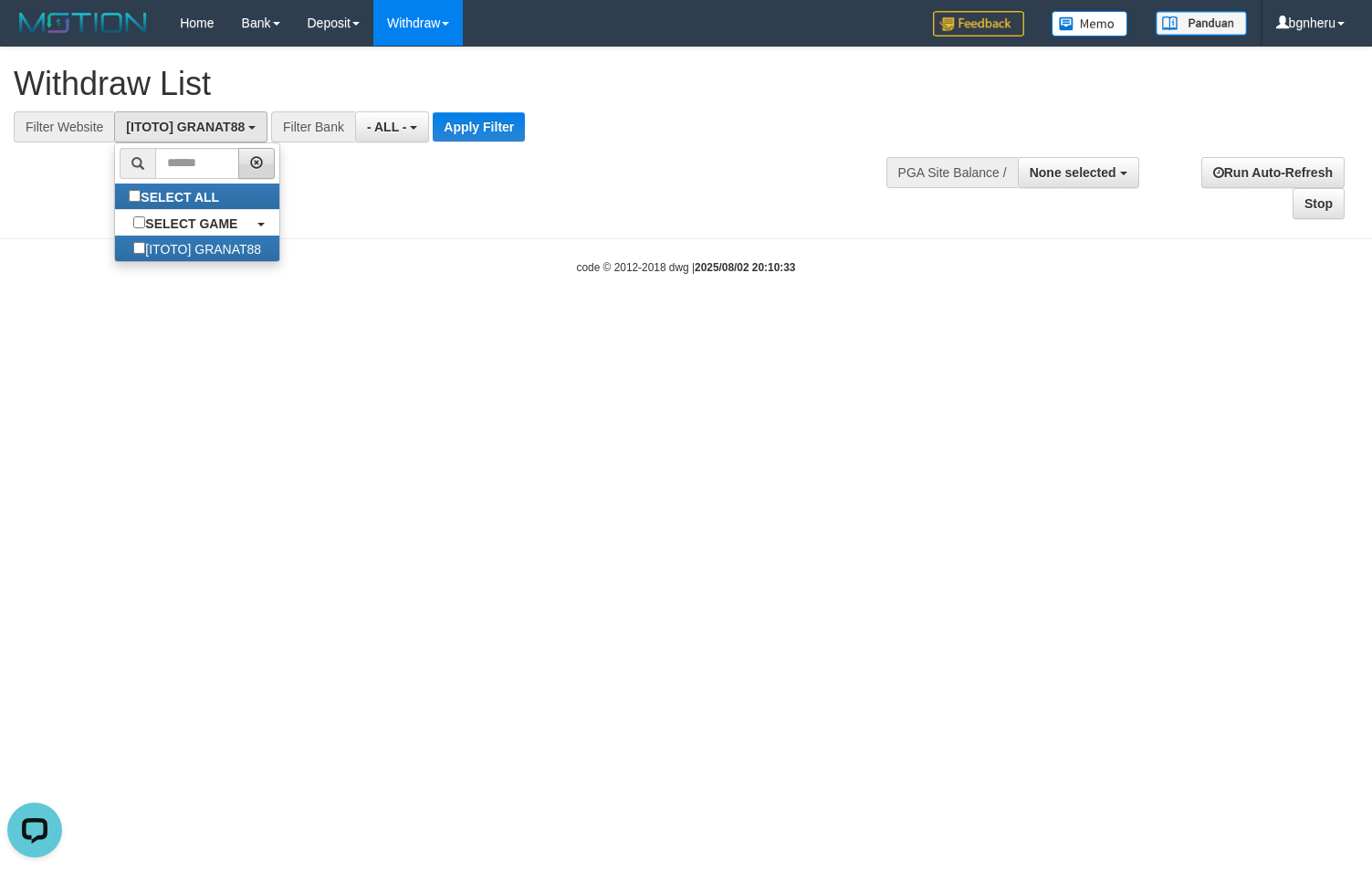 scroll, scrollTop: 16, scrollLeft: 0, axis: vertical 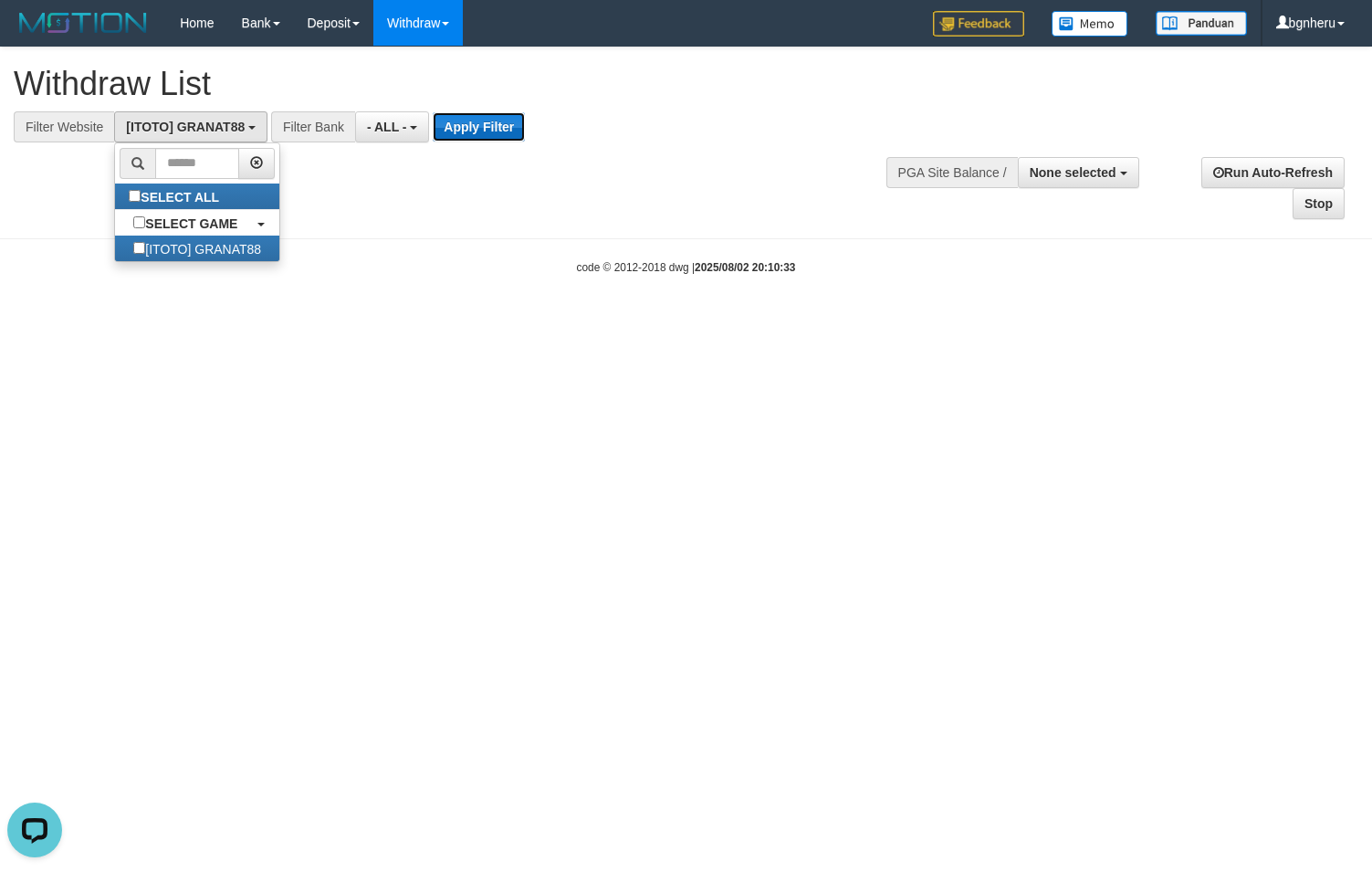 click on "Apply Filter" at bounding box center (478, 127) 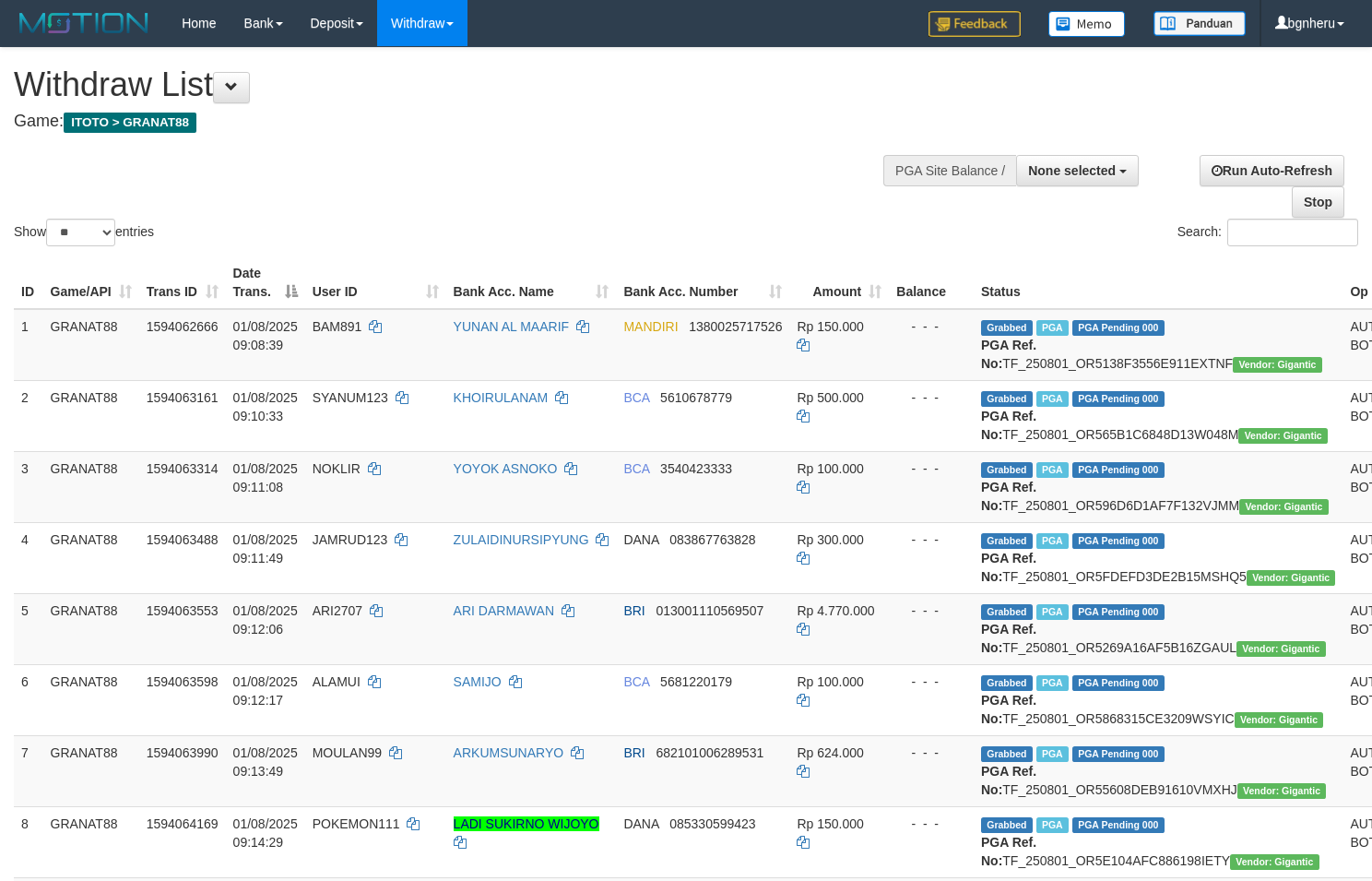 select 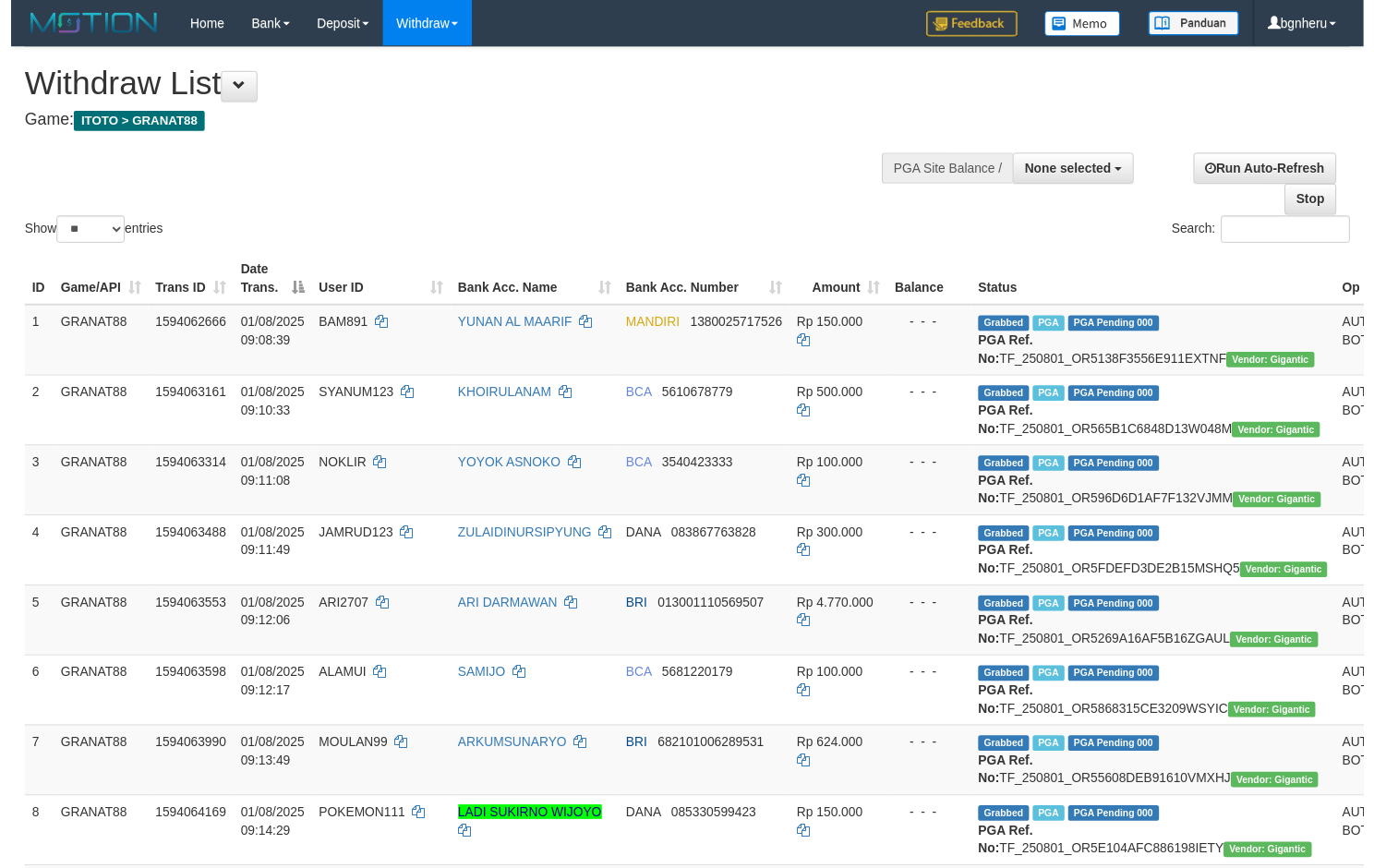 scroll, scrollTop: 0, scrollLeft: 0, axis: both 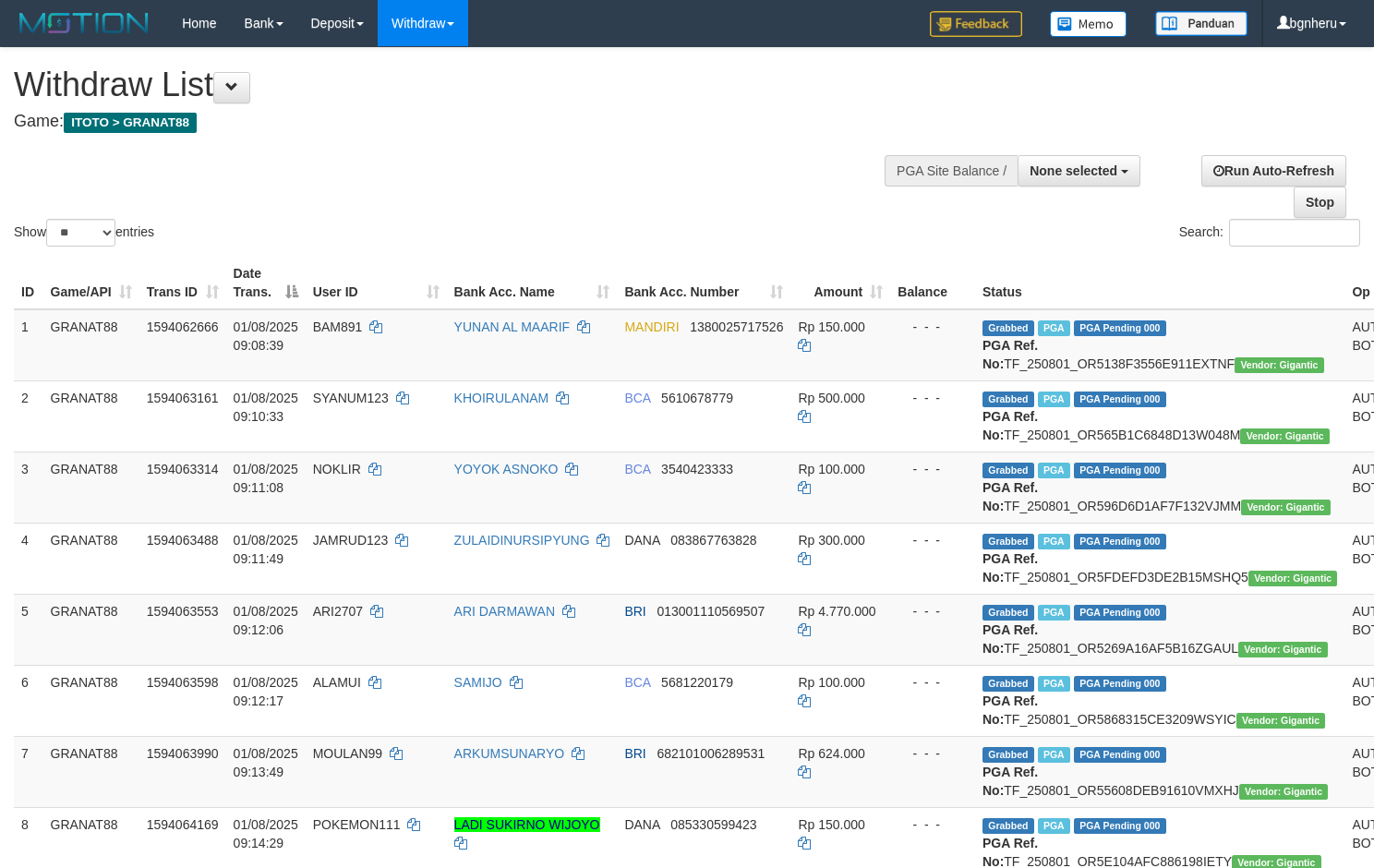 drag, startPoint x: 347, startPoint y: 157, endPoint x: 1039, endPoint y: 480, distance: 763.6707 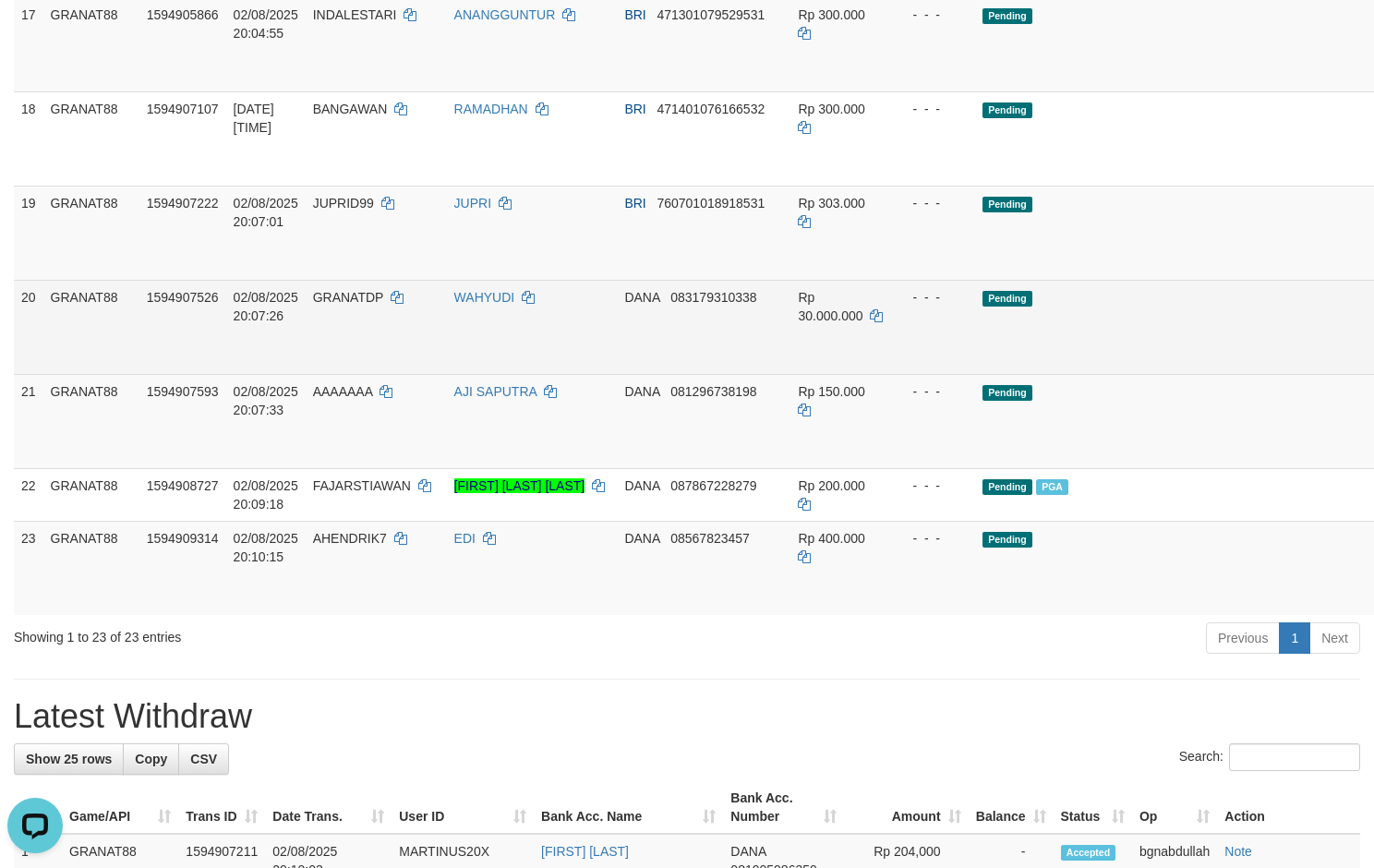 scroll, scrollTop: 0, scrollLeft: 0, axis: both 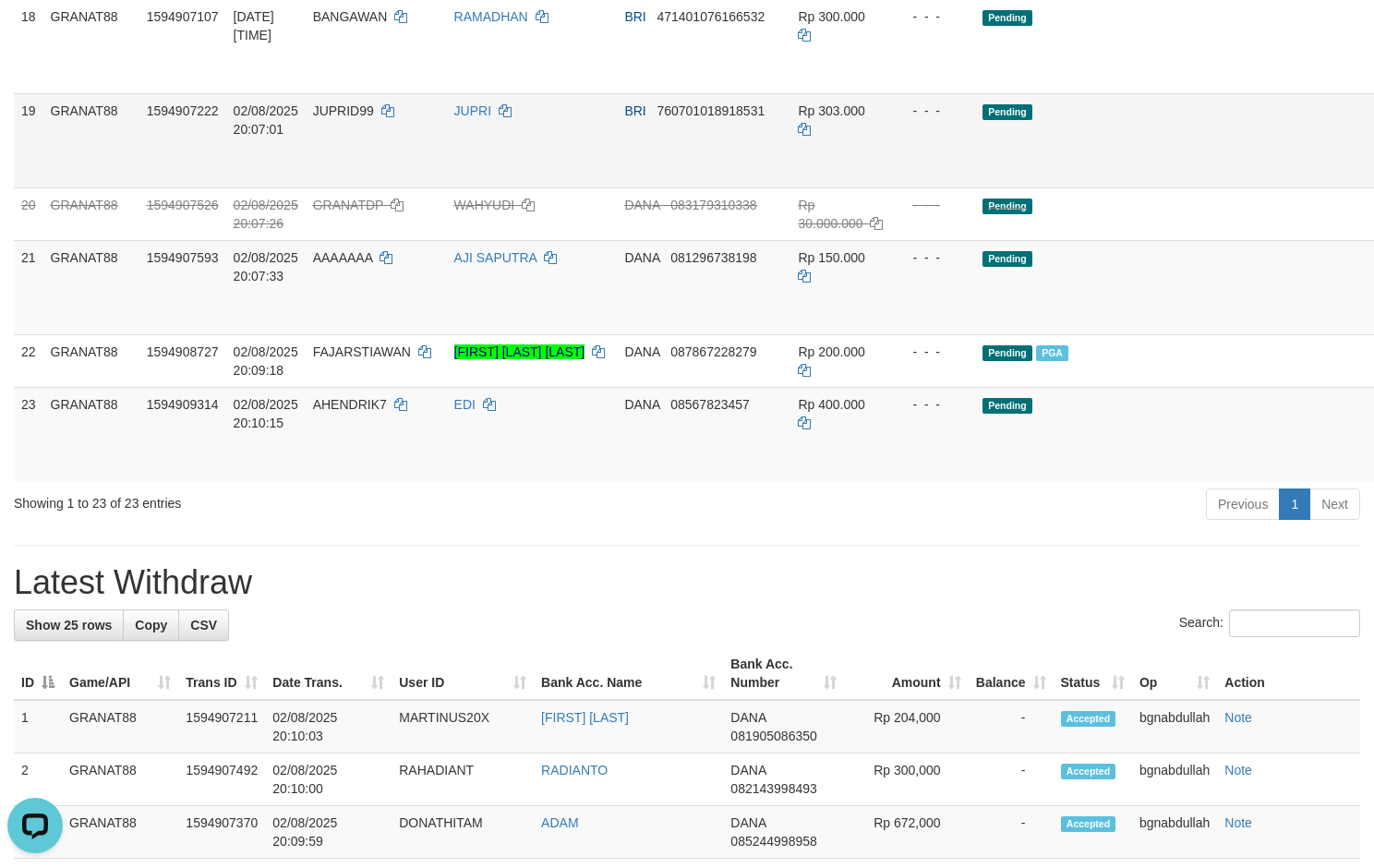 click on "Pending" at bounding box center [1160, 140] 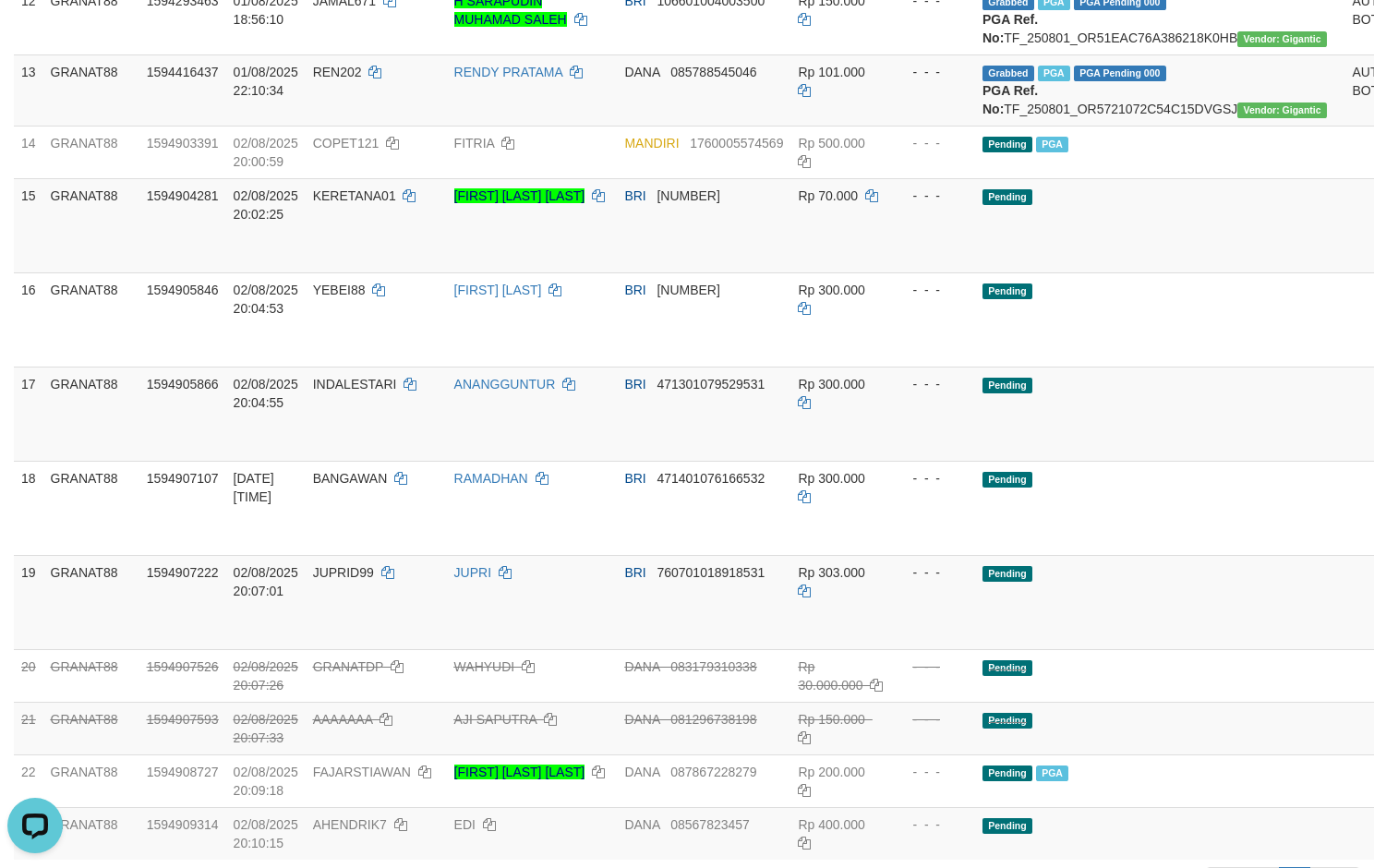 scroll, scrollTop: 831, scrollLeft: 0, axis: vertical 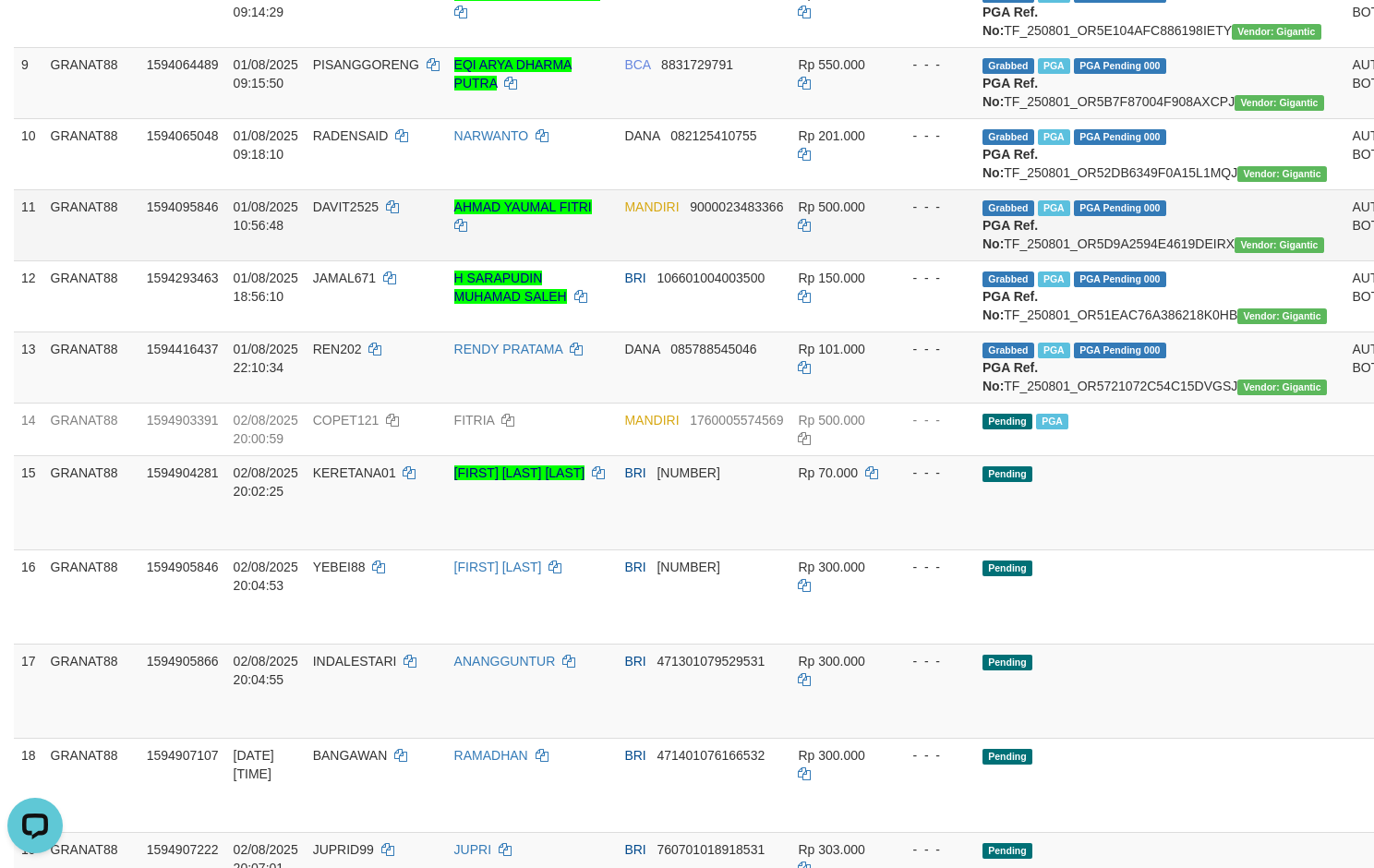 click on "Grabbed   PGA   PGA Pending 000 {"status":"000","data":{"unique_id":"1025-1594095846-20250801","reference_no":"TF_250801_OR5D9A2594E4619DEIRX","amount":"500000.00","fee":"0.00","merchant_surcharge_rate":"0.00","charge_to":"MERC","payout_amount":"500000.00","disbursement_status":0,"disbursement_description":"ON PROCESS","created_at":"2025-08-01 11:03:19","executed_at":"2025-08-01 11:03:19","bank":{"code":"008","name":"BANK MANDIRI","account_number":"9000023483366","account_name":"AHMAD YAUMAL FITRI"},"note":"bgnzaza","merchant_balance":{"balance_effective":26859109,"balance_pending":281926848,"balance_disbursement":422950000,"balance_collection":8661296860}}} PGA Ref. No:  TF_250801_OR5D9A2594E4619DEIRX  Vendor: Gigantic" at bounding box center (1160, 224) 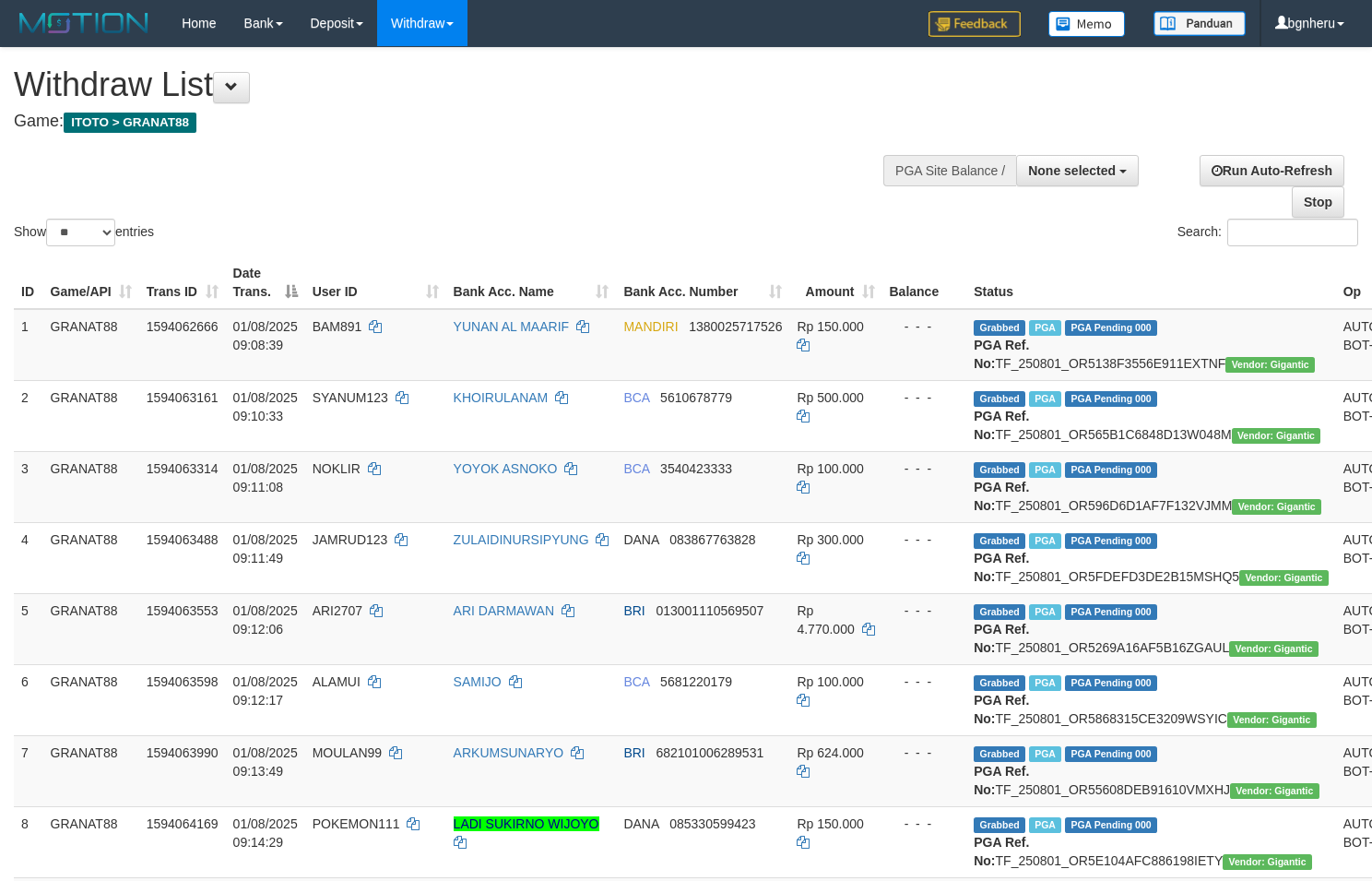 select 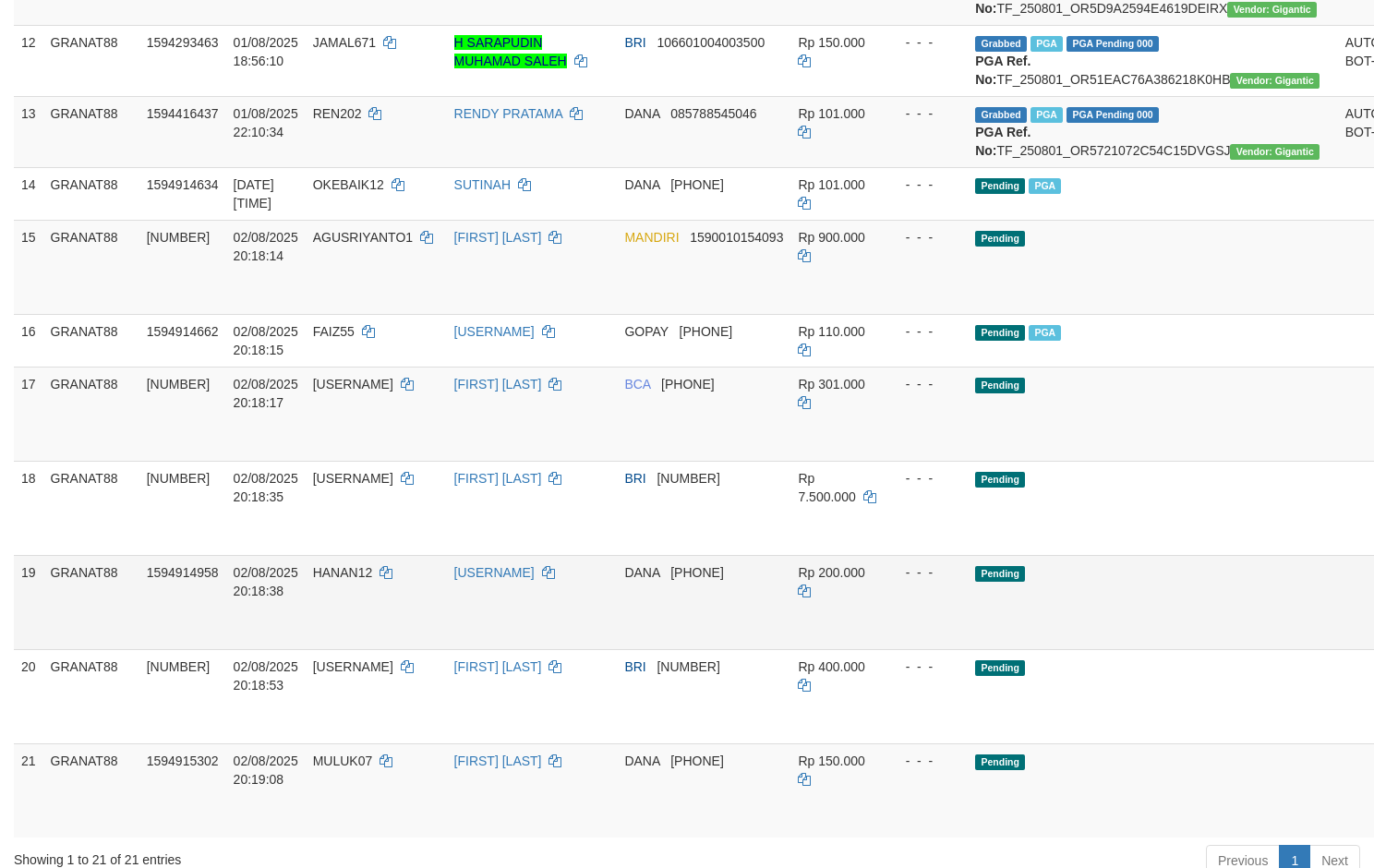scroll, scrollTop: 1436, scrollLeft: 0, axis: vertical 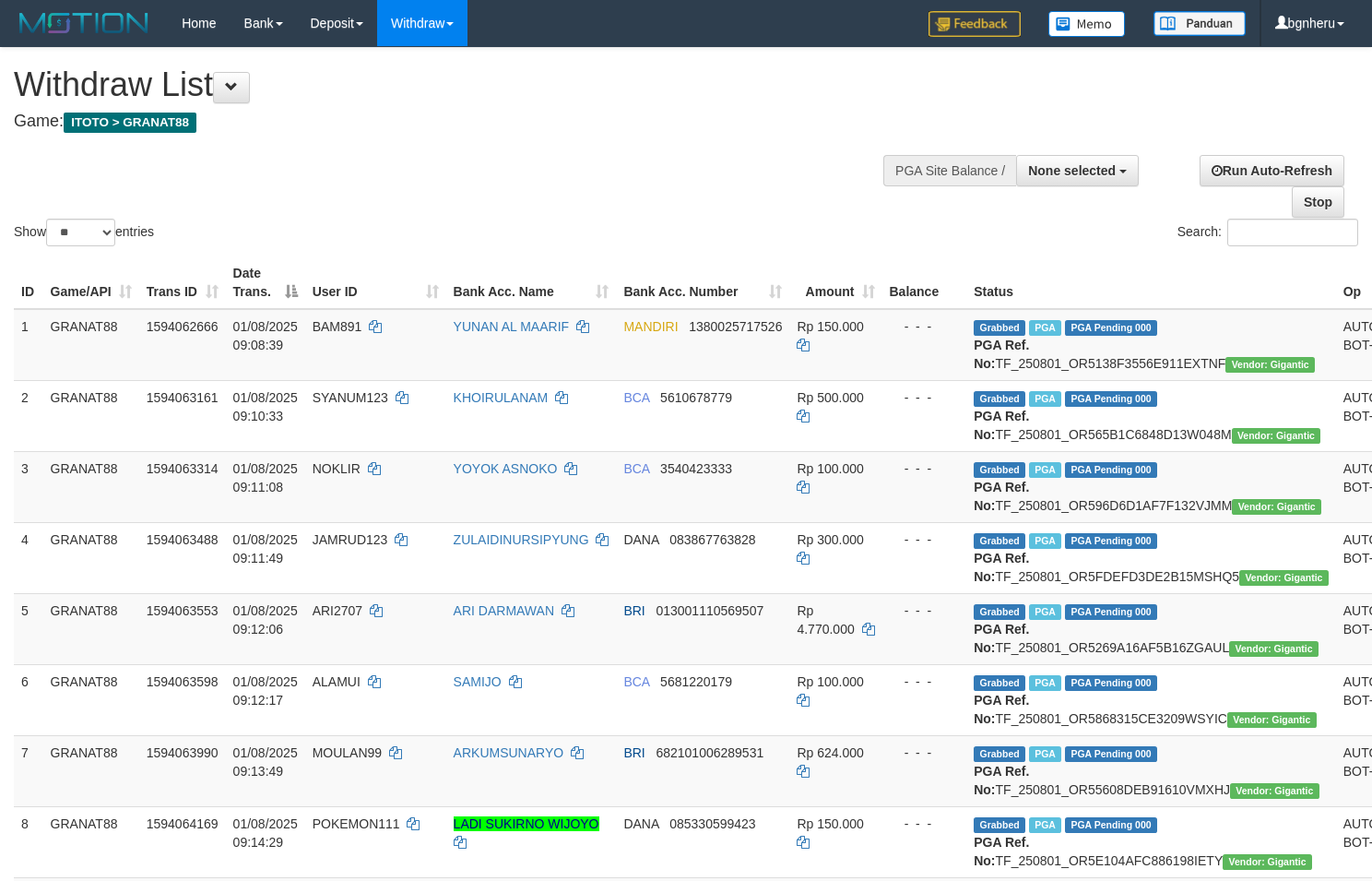 select 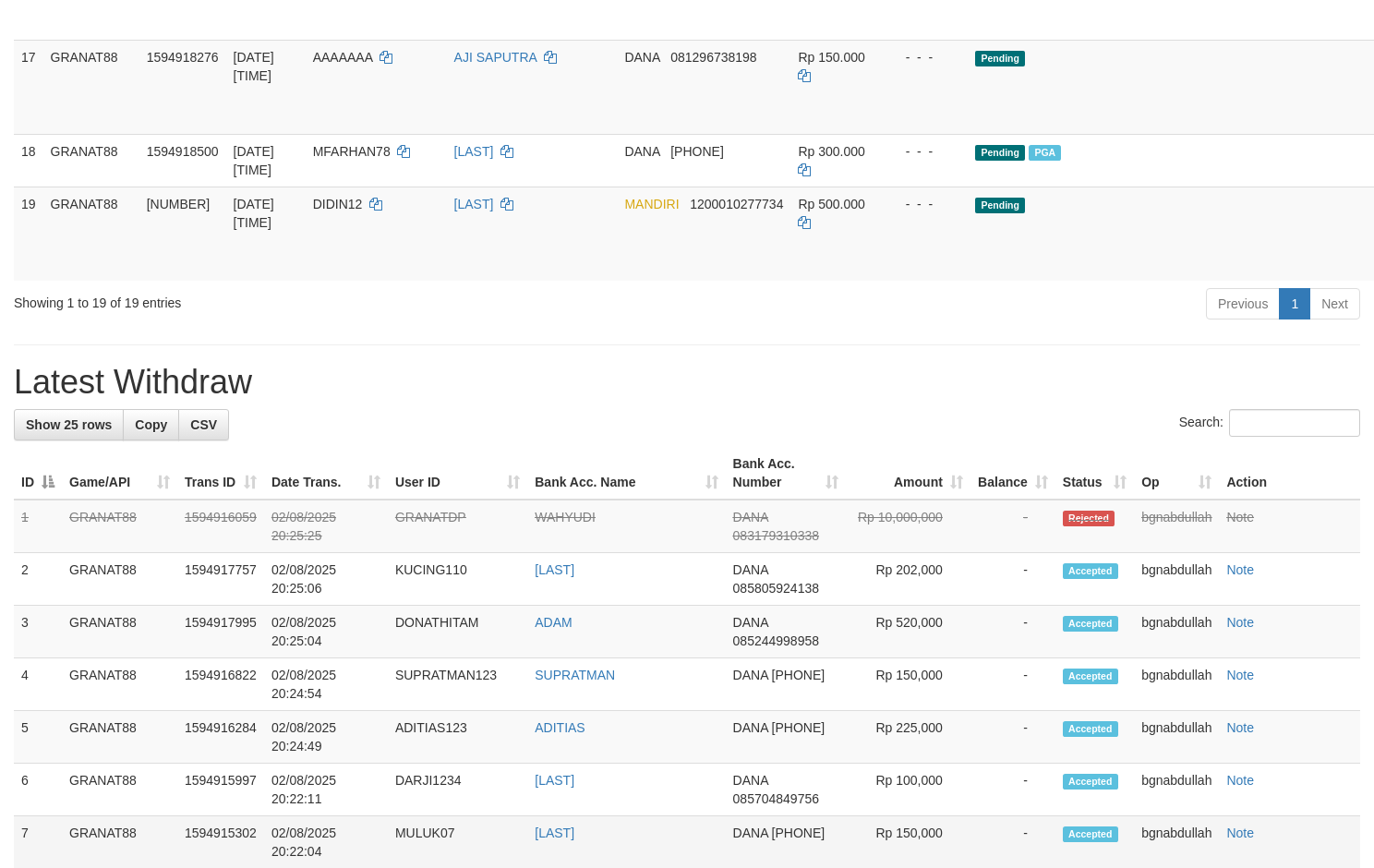 scroll, scrollTop: 1107, scrollLeft: 0, axis: vertical 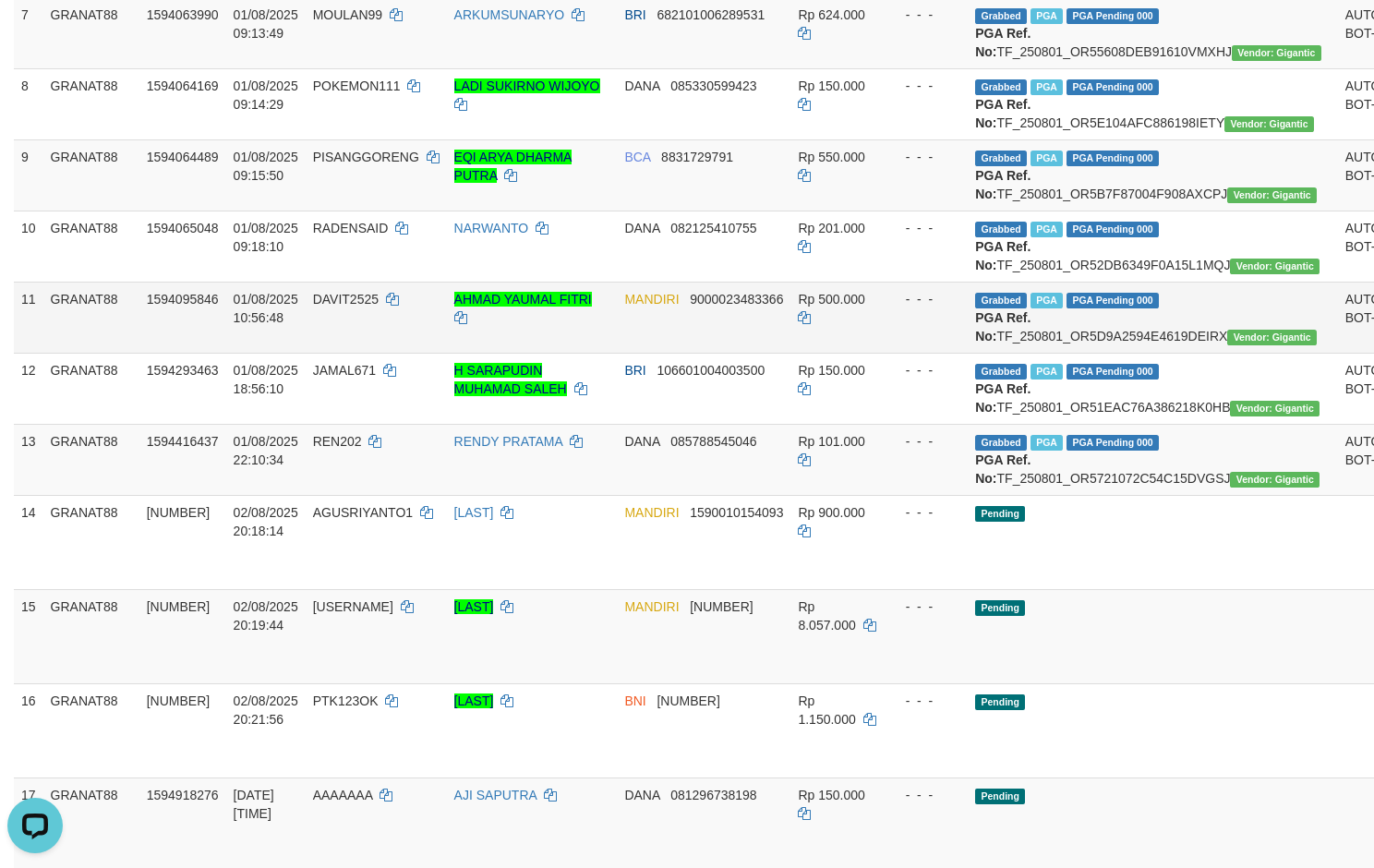 click on "Rp 500.000" at bounding box center [837, 317] 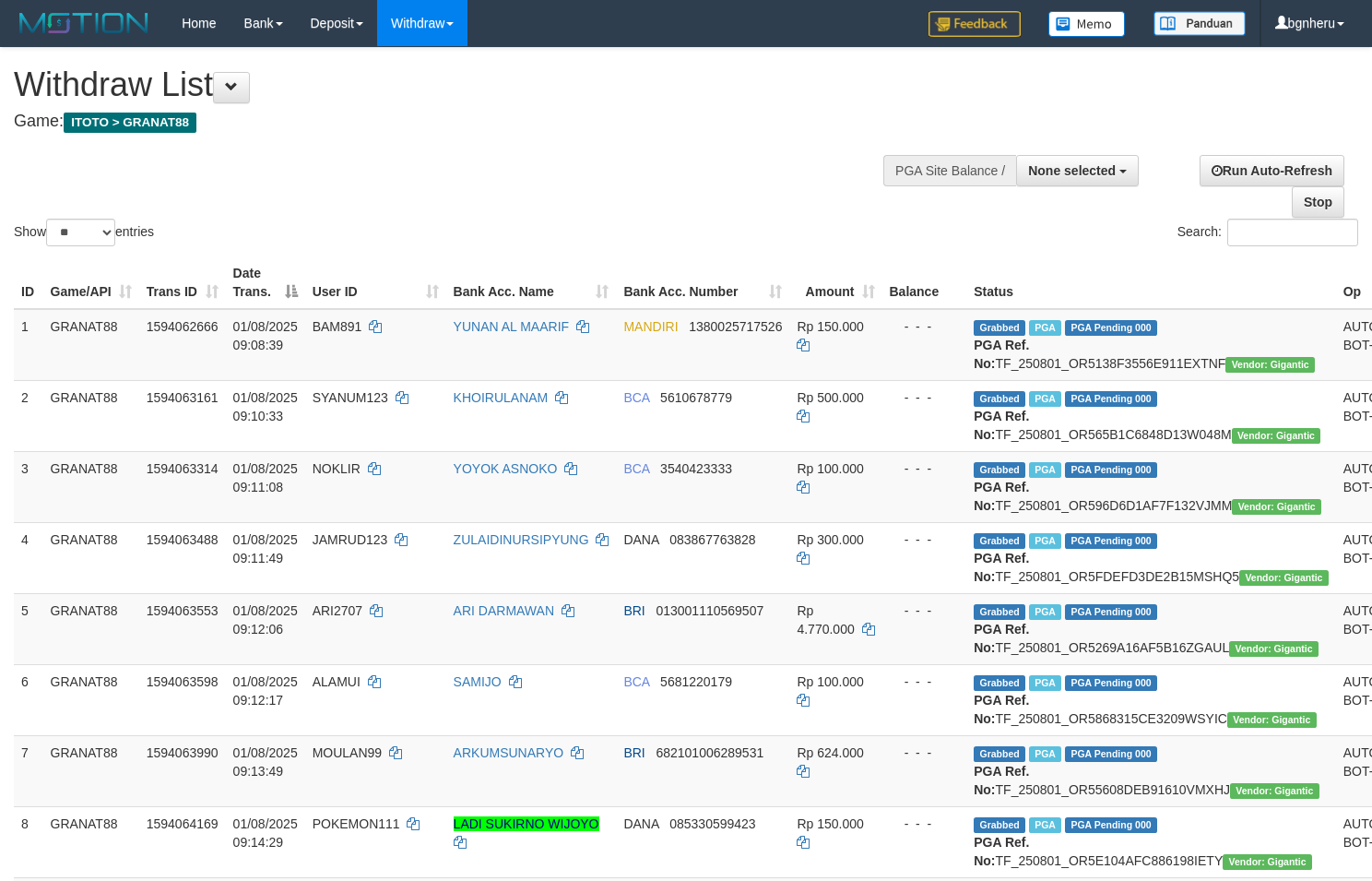 select 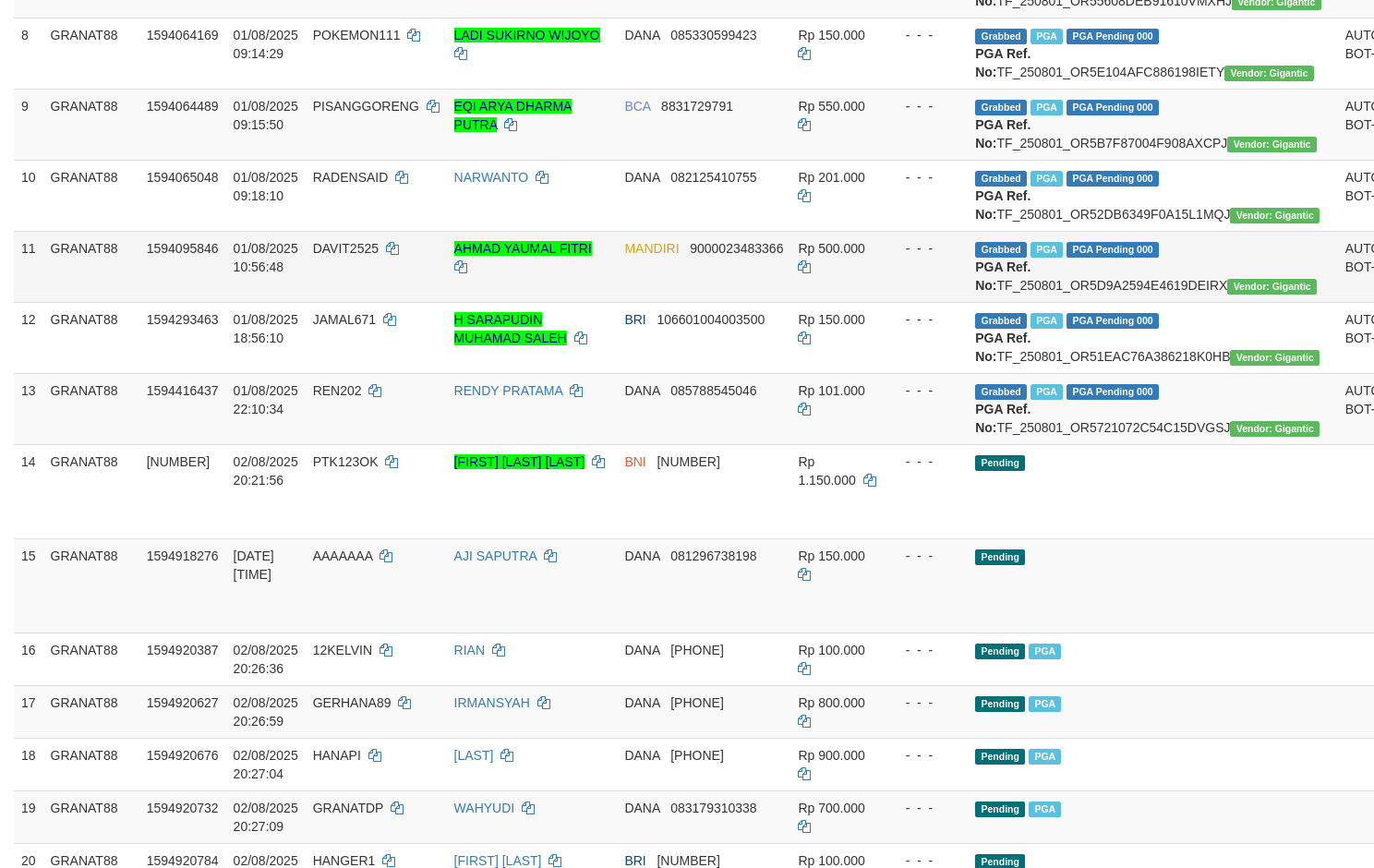 scroll, scrollTop: 739, scrollLeft: 0, axis: vertical 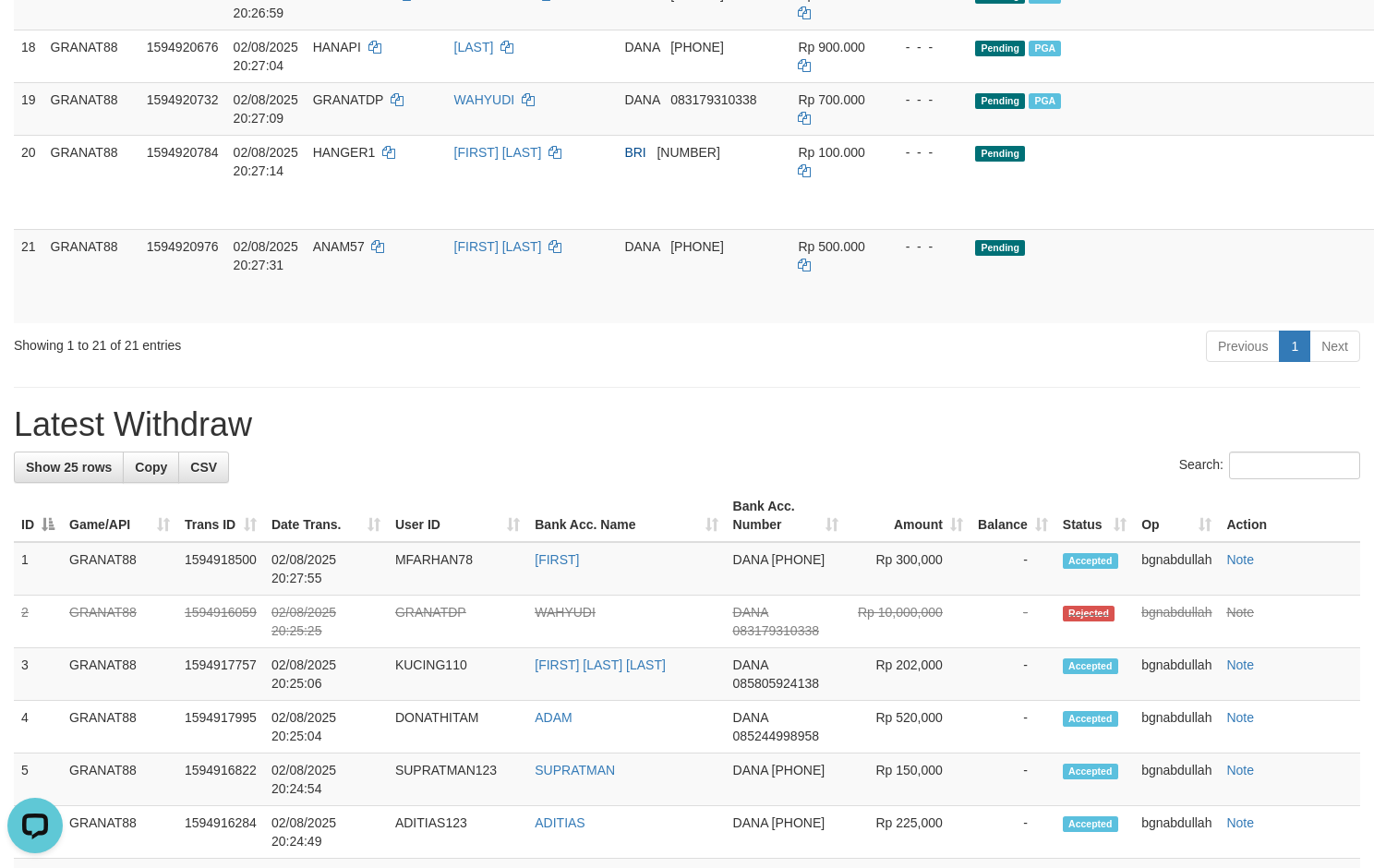 click on "**********" at bounding box center (687, 266) 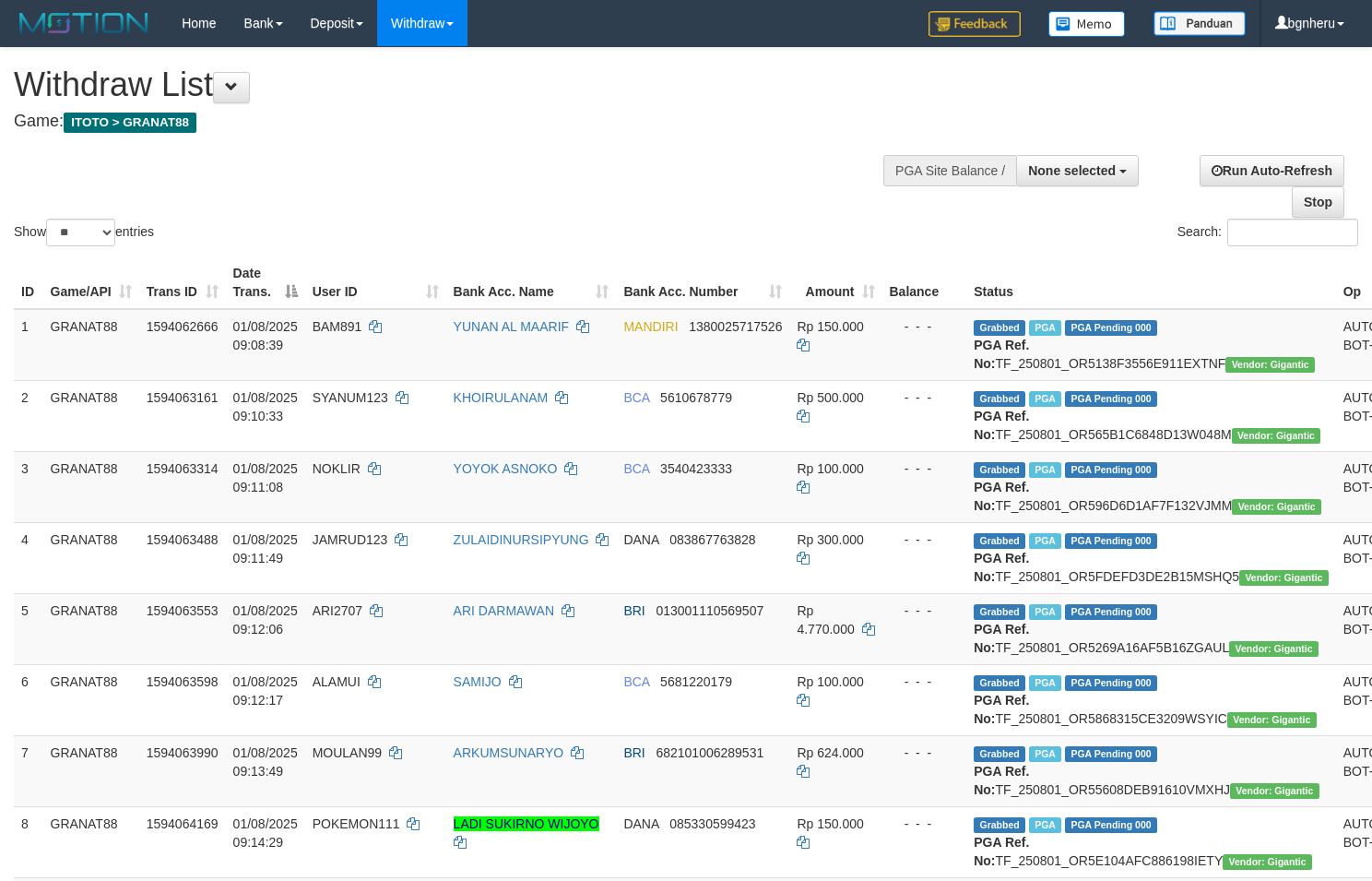 select 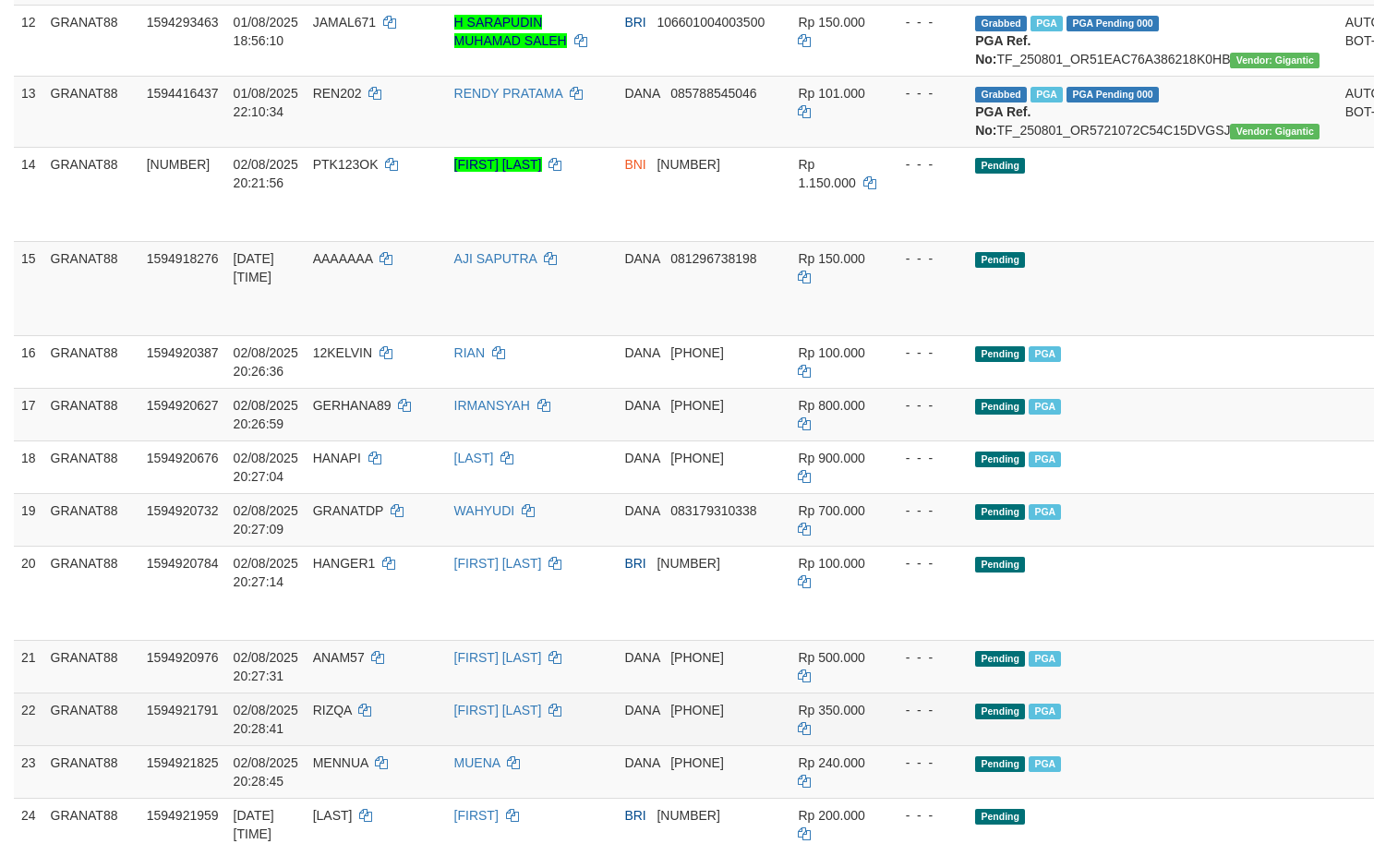 scroll, scrollTop: 1549, scrollLeft: 0, axis: vertical 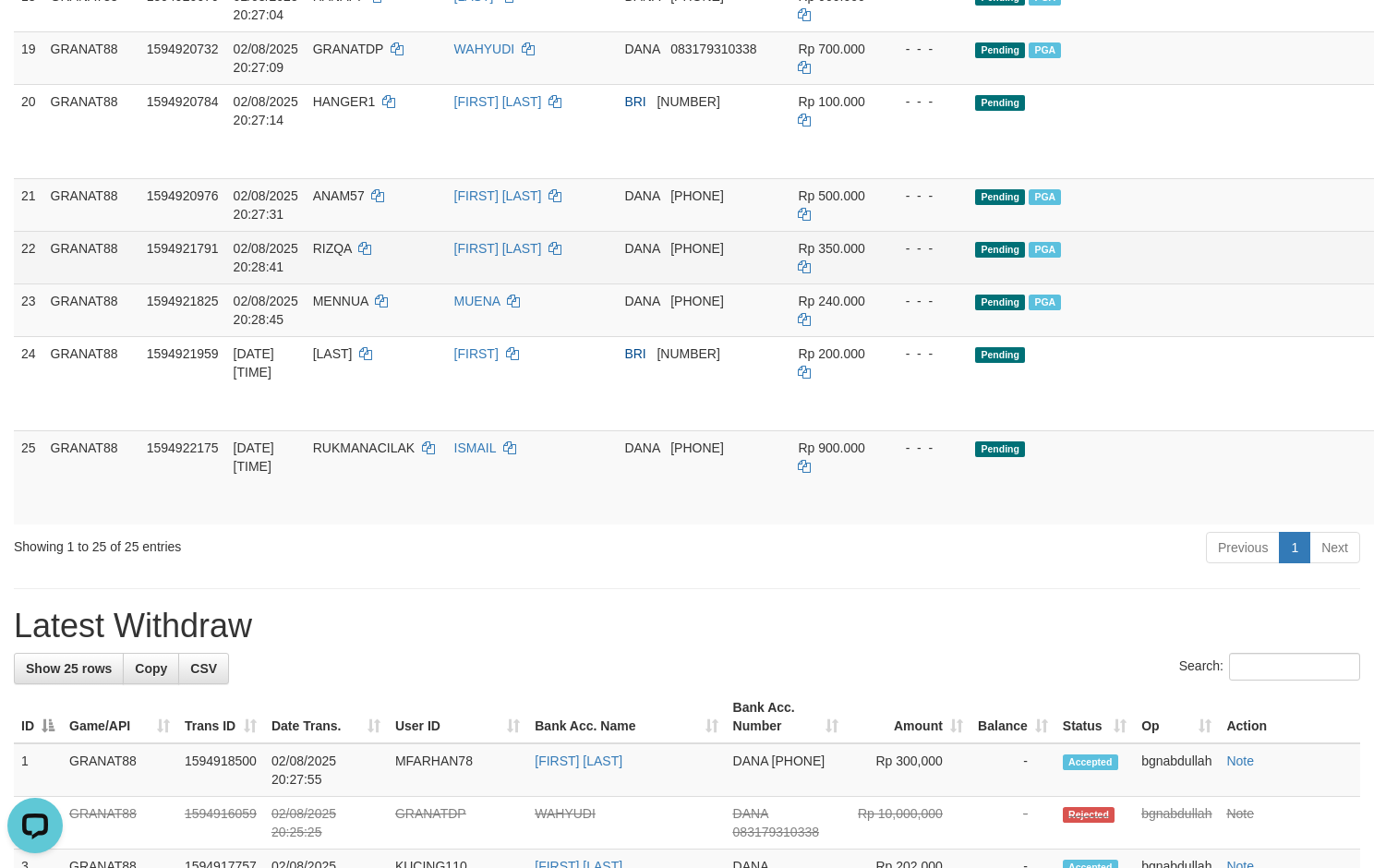 click on "[FIRST] [LAST]" at bounding box center (532, 257) 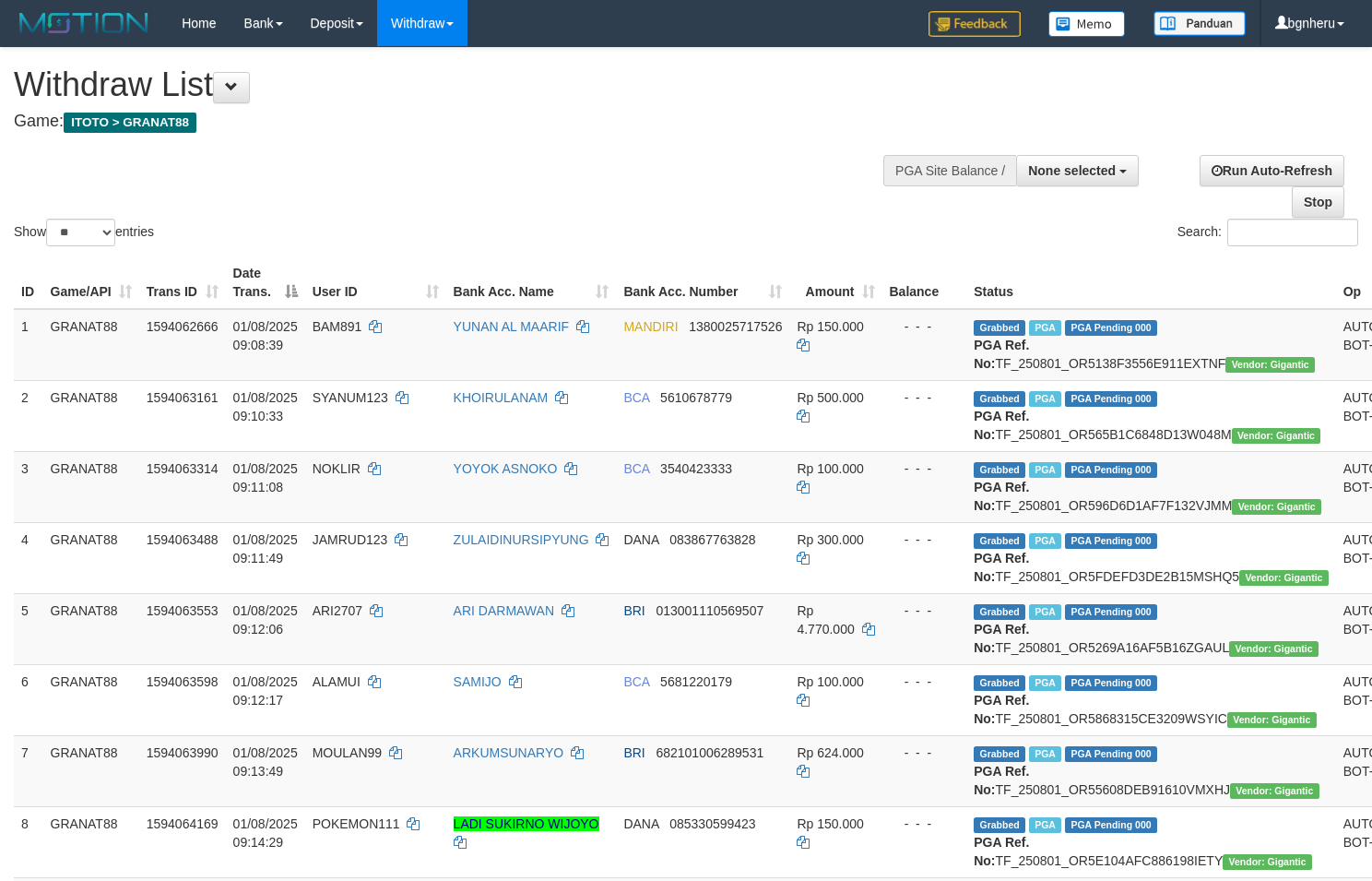 select 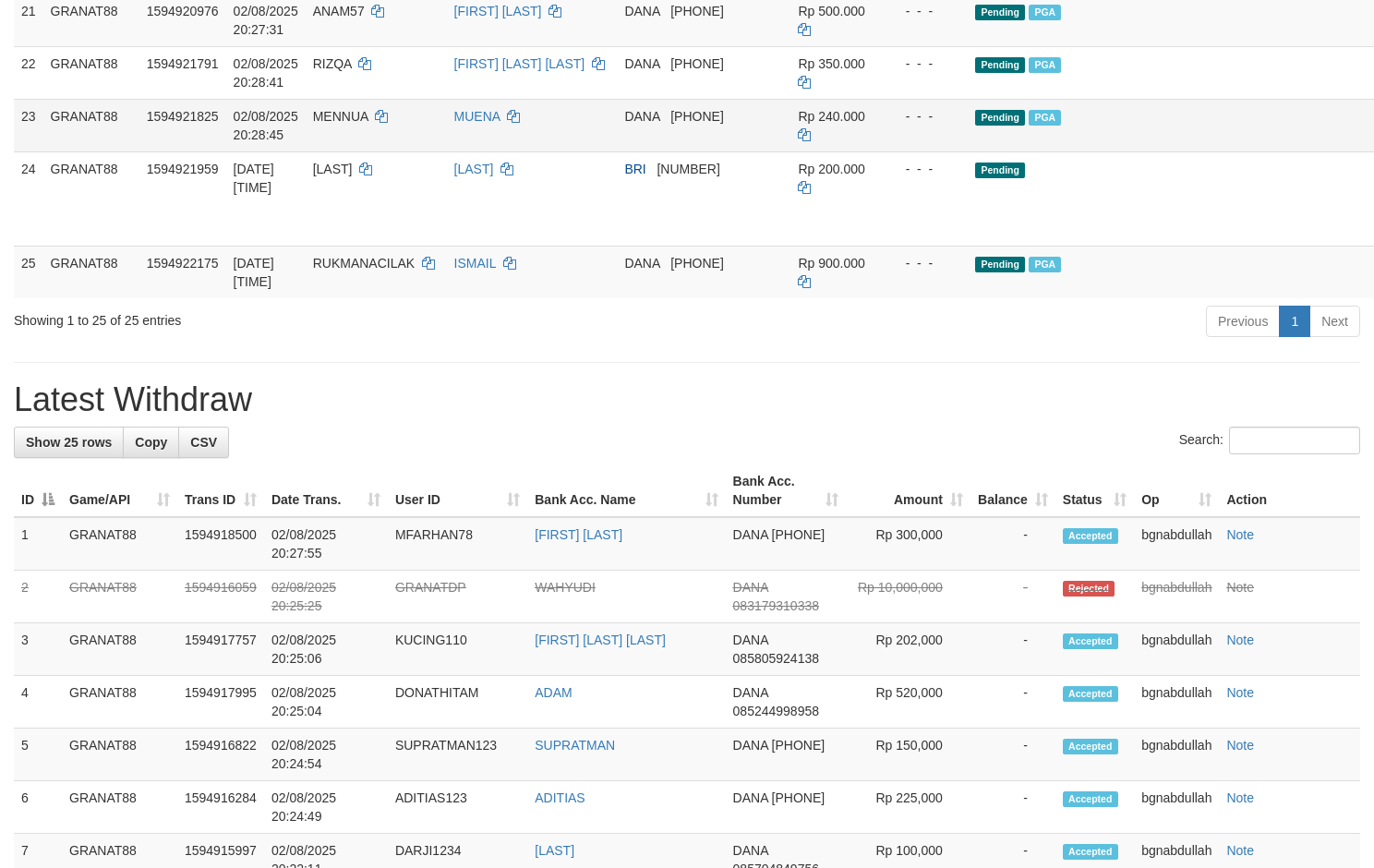 scroll, scrollTop: 1549, scrollLeft: 0, axis: vertical 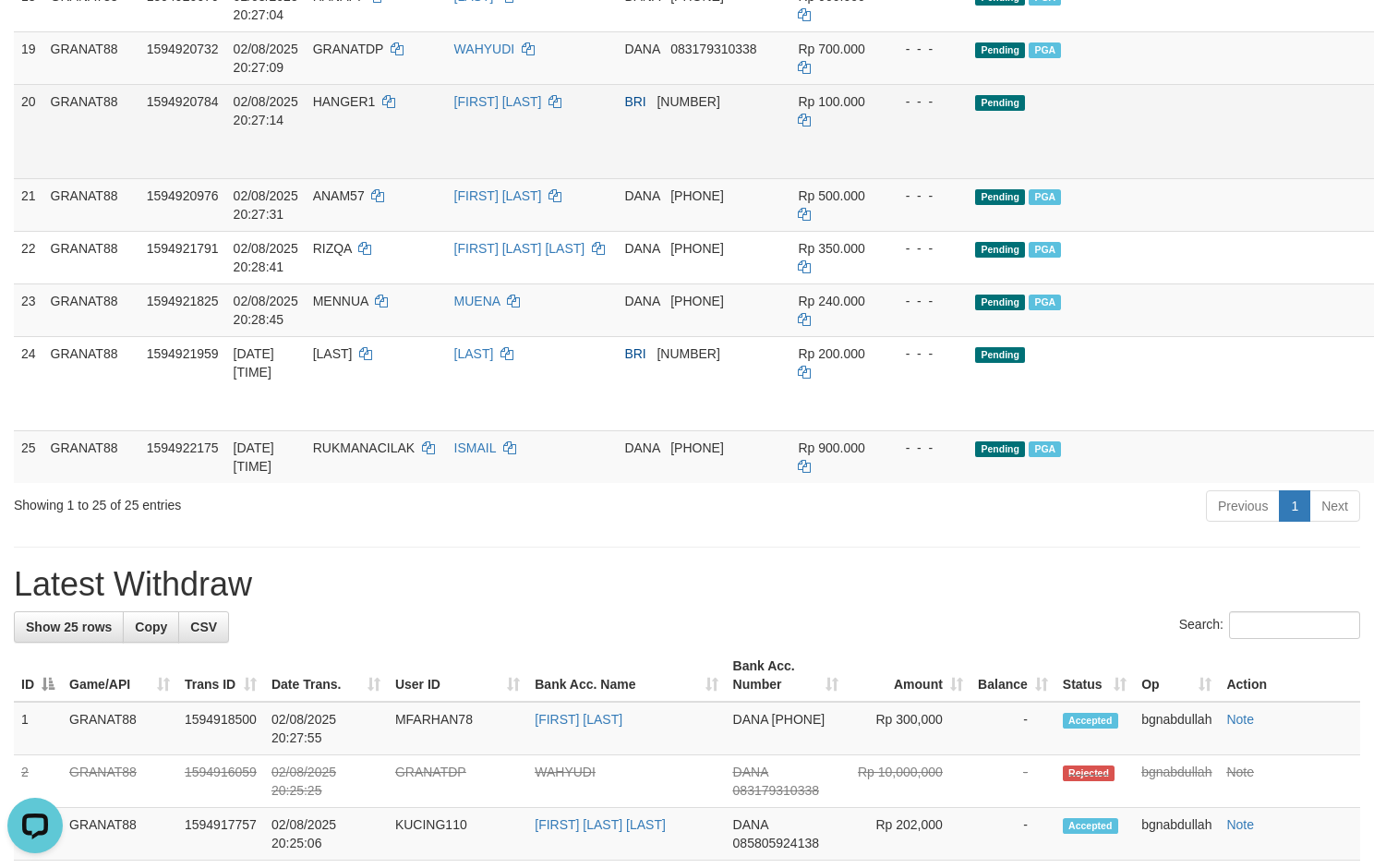 drag, startPoint x: 559, startPoint y: 407, endPoint x: 560, endPoint y: 398, distance: 9.055385 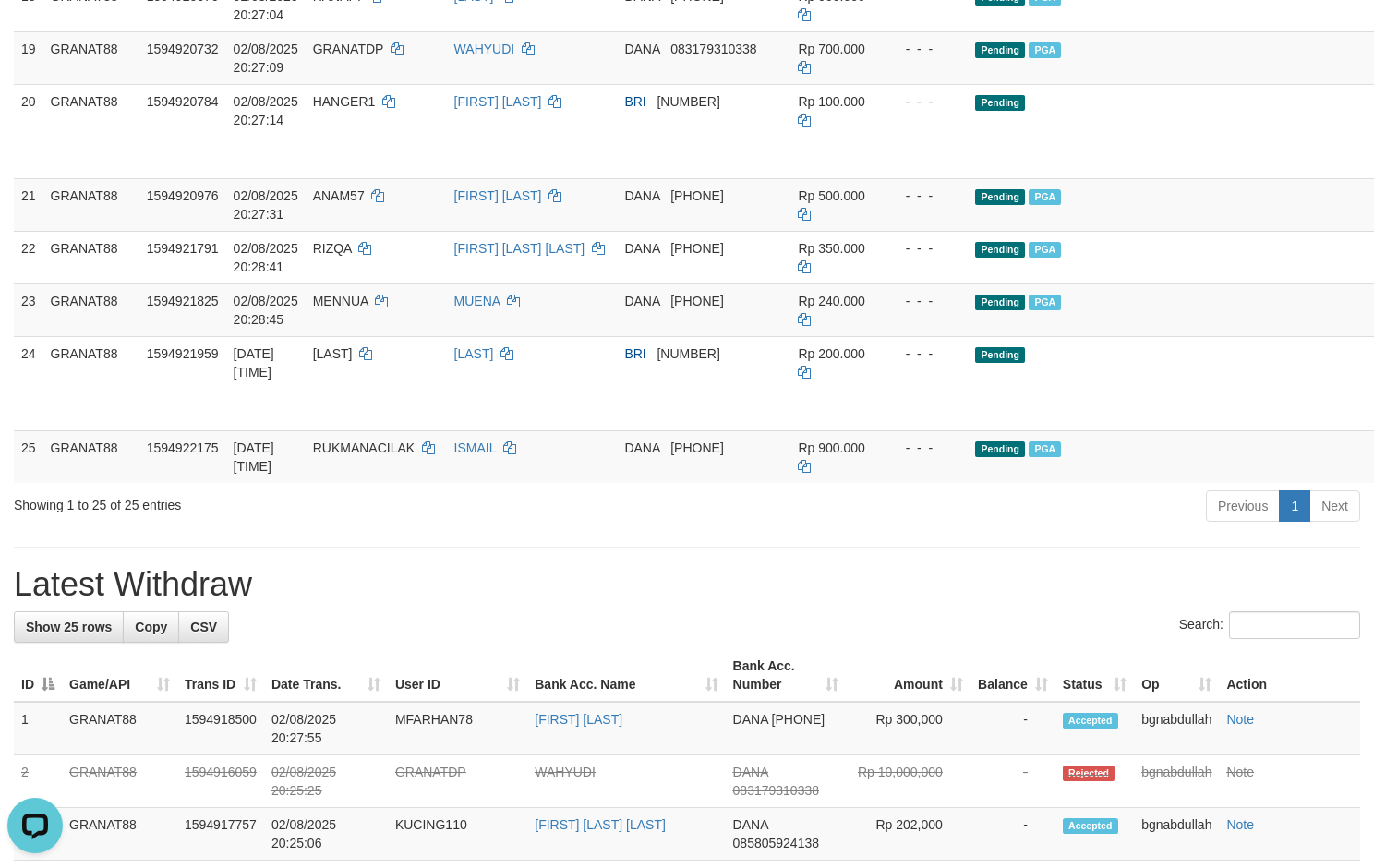 click on "**********" at bounding box center (687, 320) 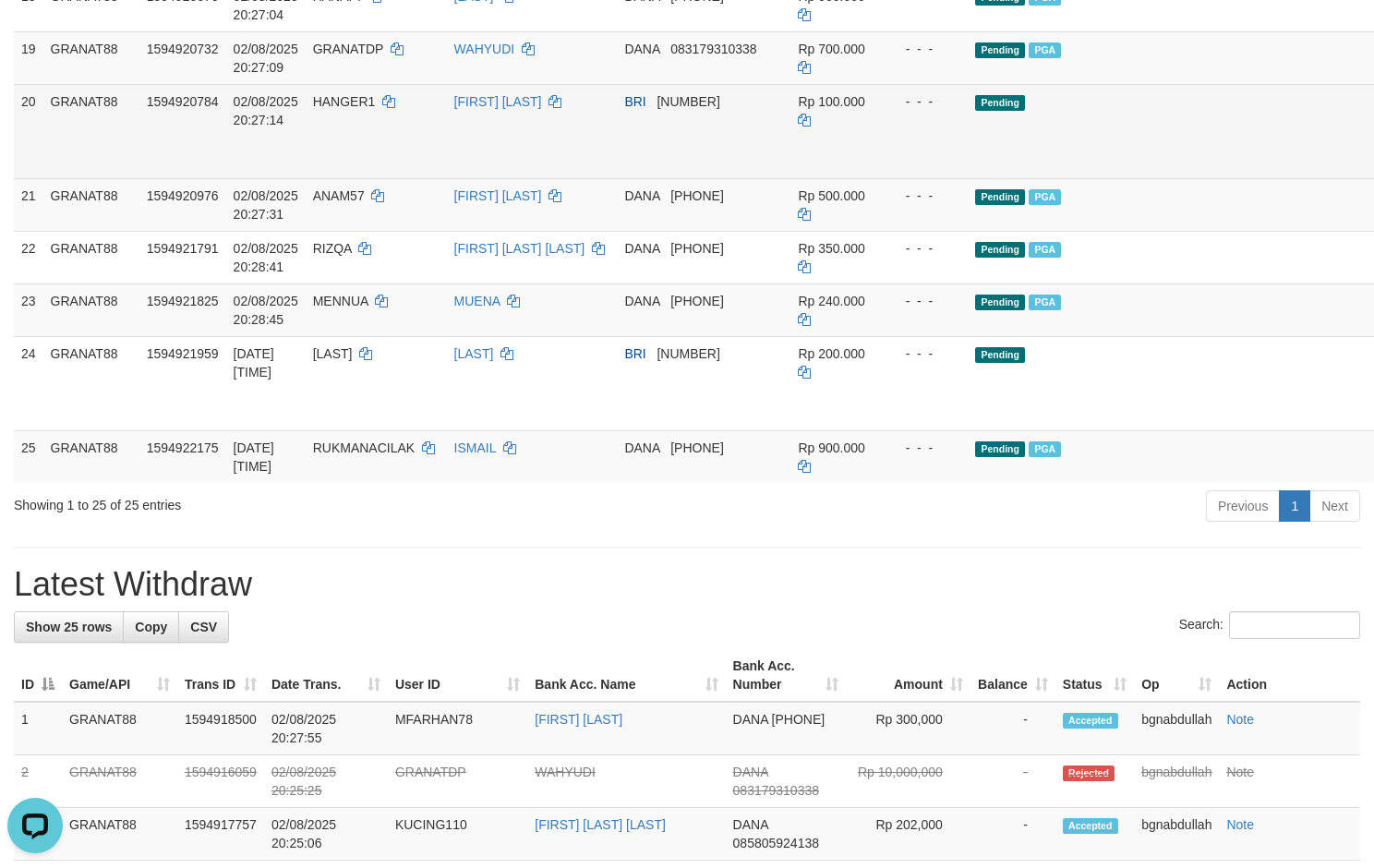 drag, startPoint x: 850, startPoint y: 410, endPoint x: 922, endPoint y: 413, distance: 72.06247 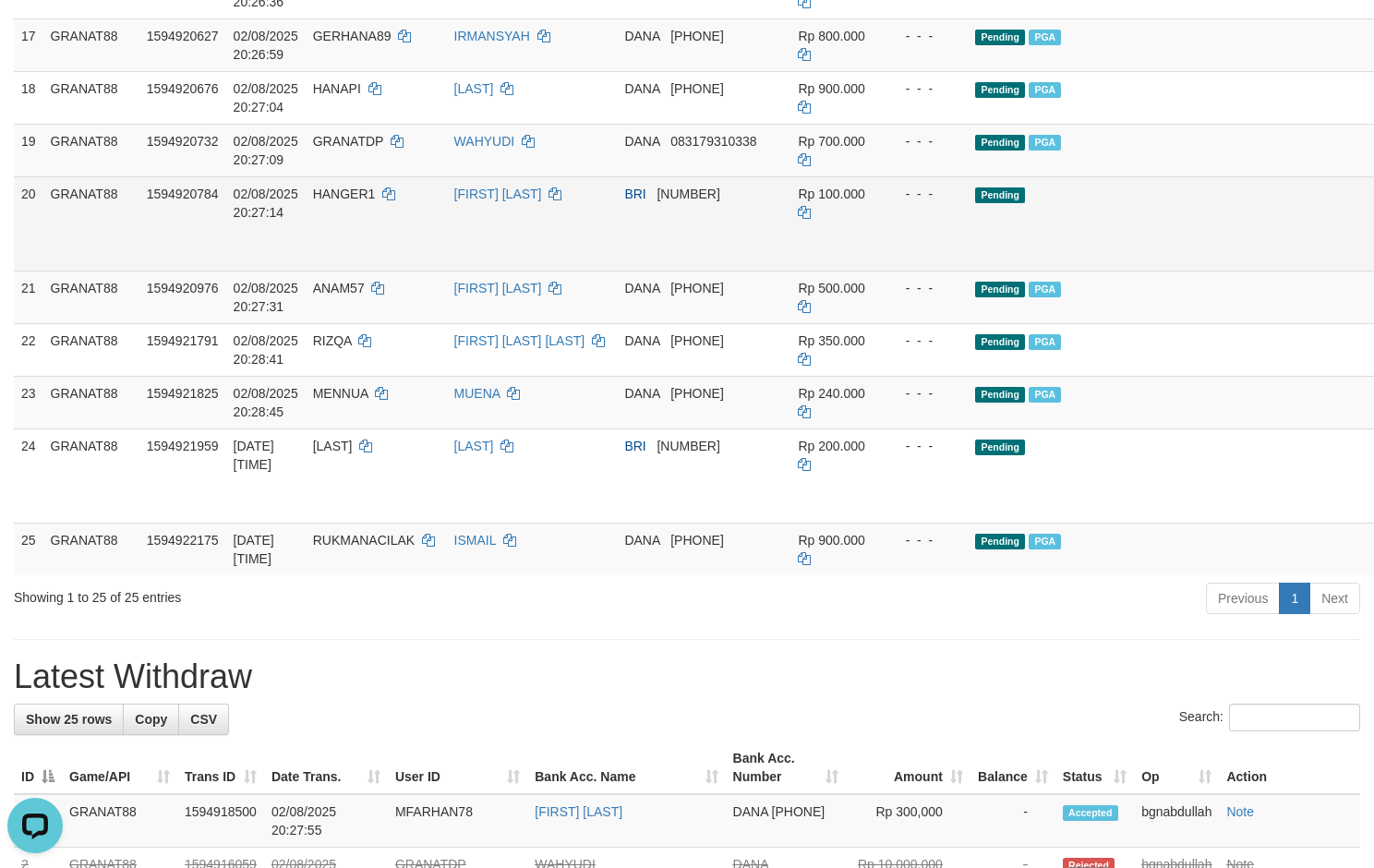 scroll, scrollTop: 1641, scrollLeft: 0, axis: vertical 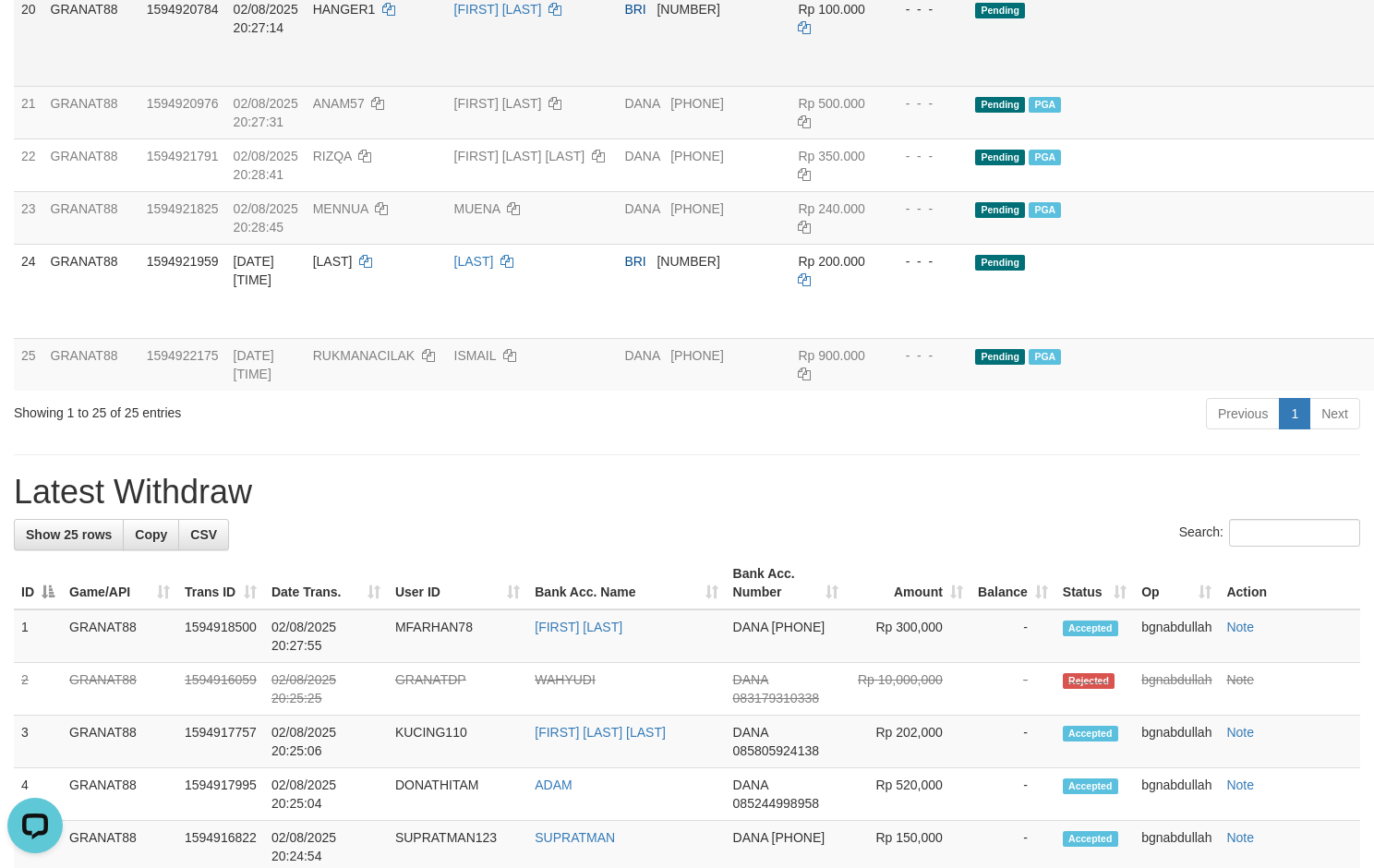 click on "[FIRST] [LAST]" at bounding box center (532, 39) 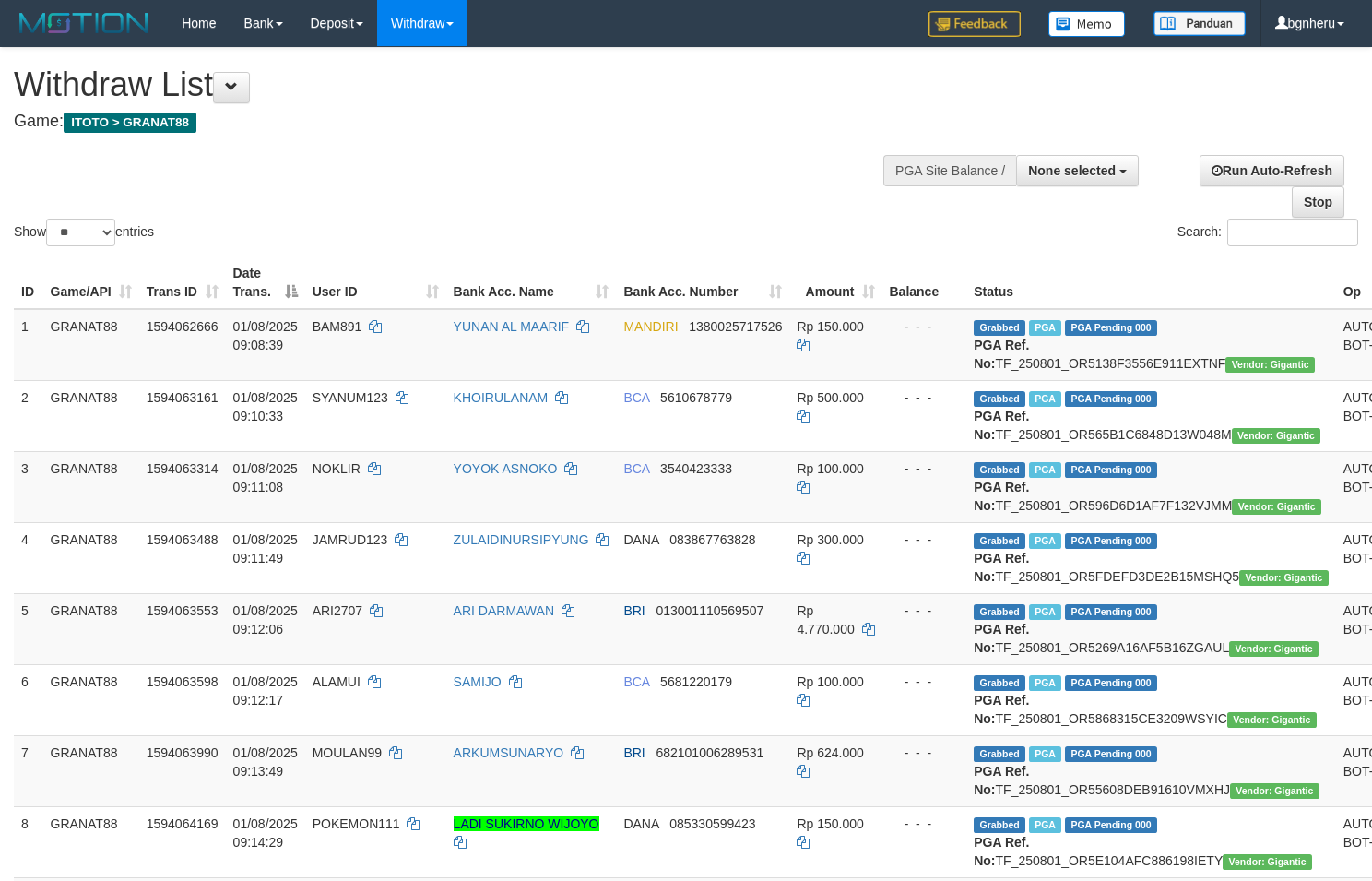 select 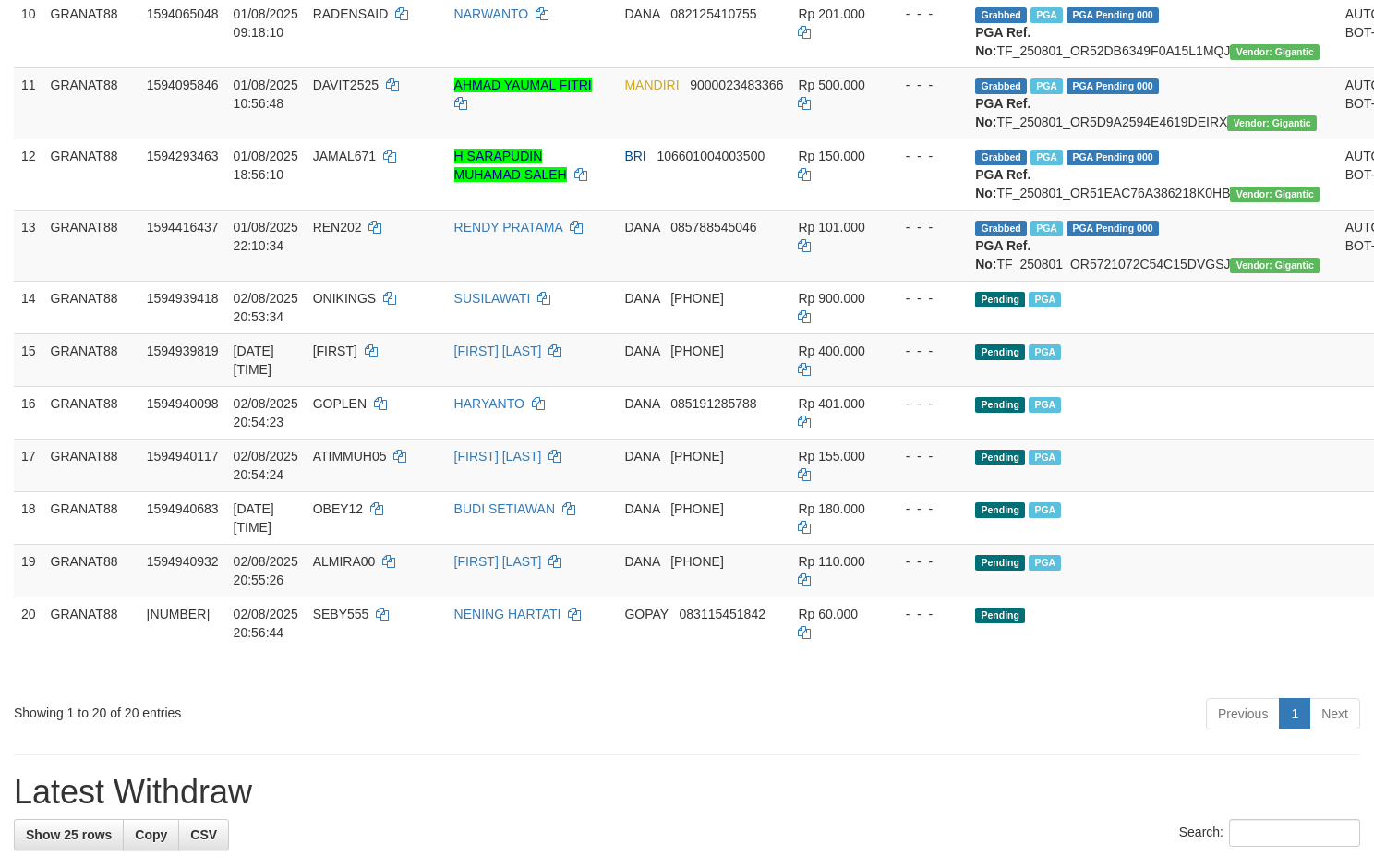 scroll, scrollTop: 584, scrollLeft: 0, axis: vertical 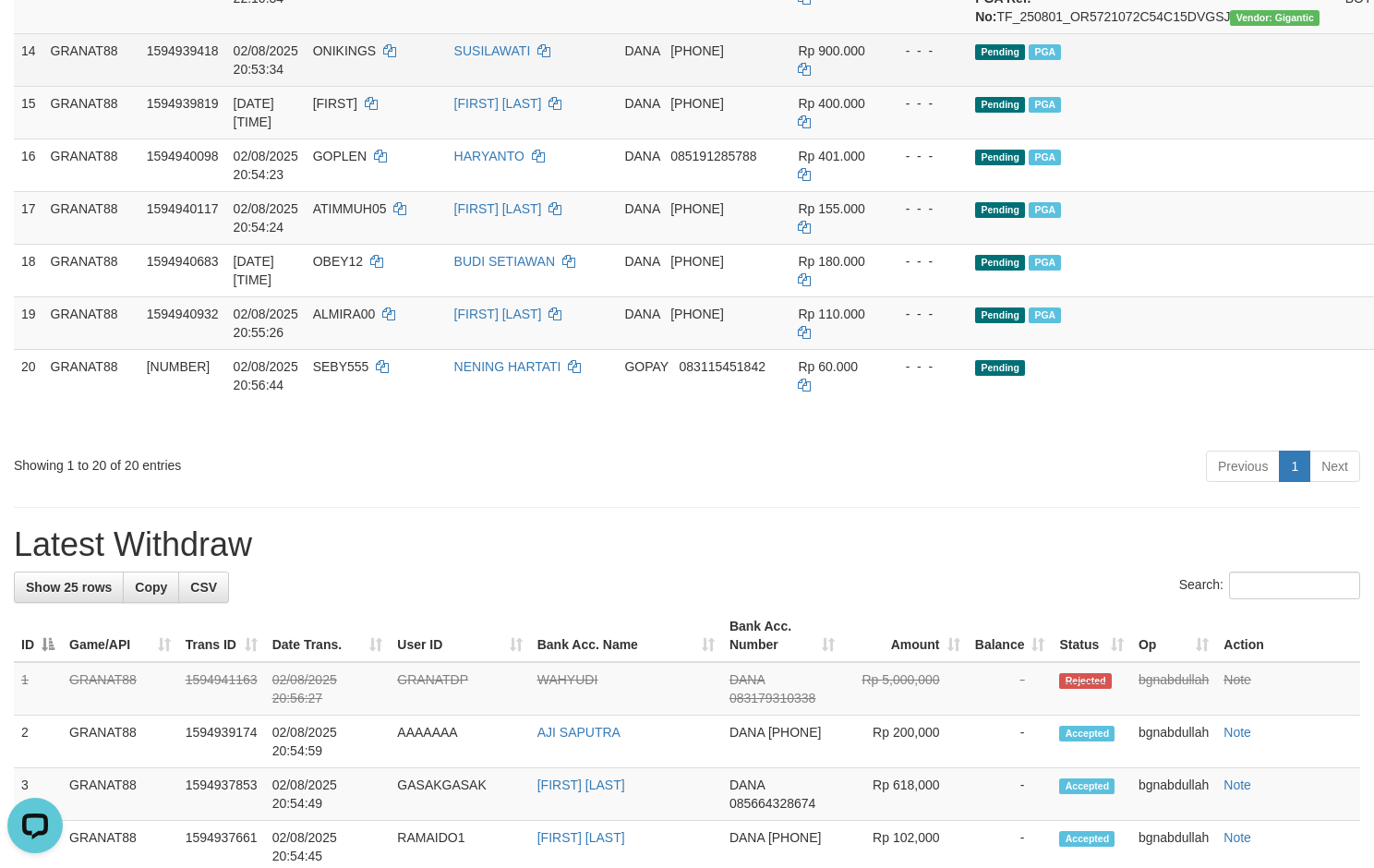 click on "Pending   PGA" at bounding box center (1152, 59) 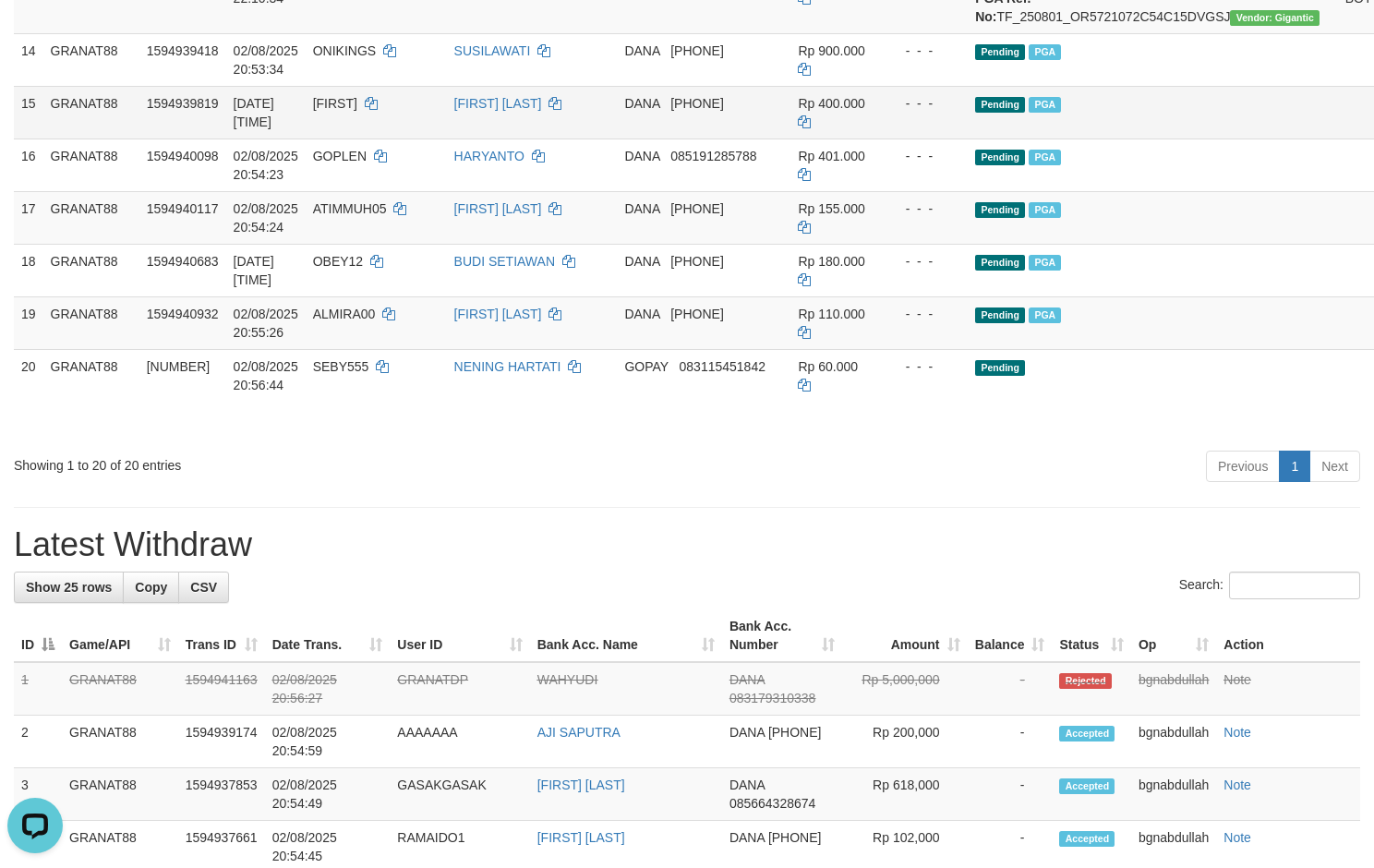click on "Pending   PGA" at bounding box center (1152, 112) 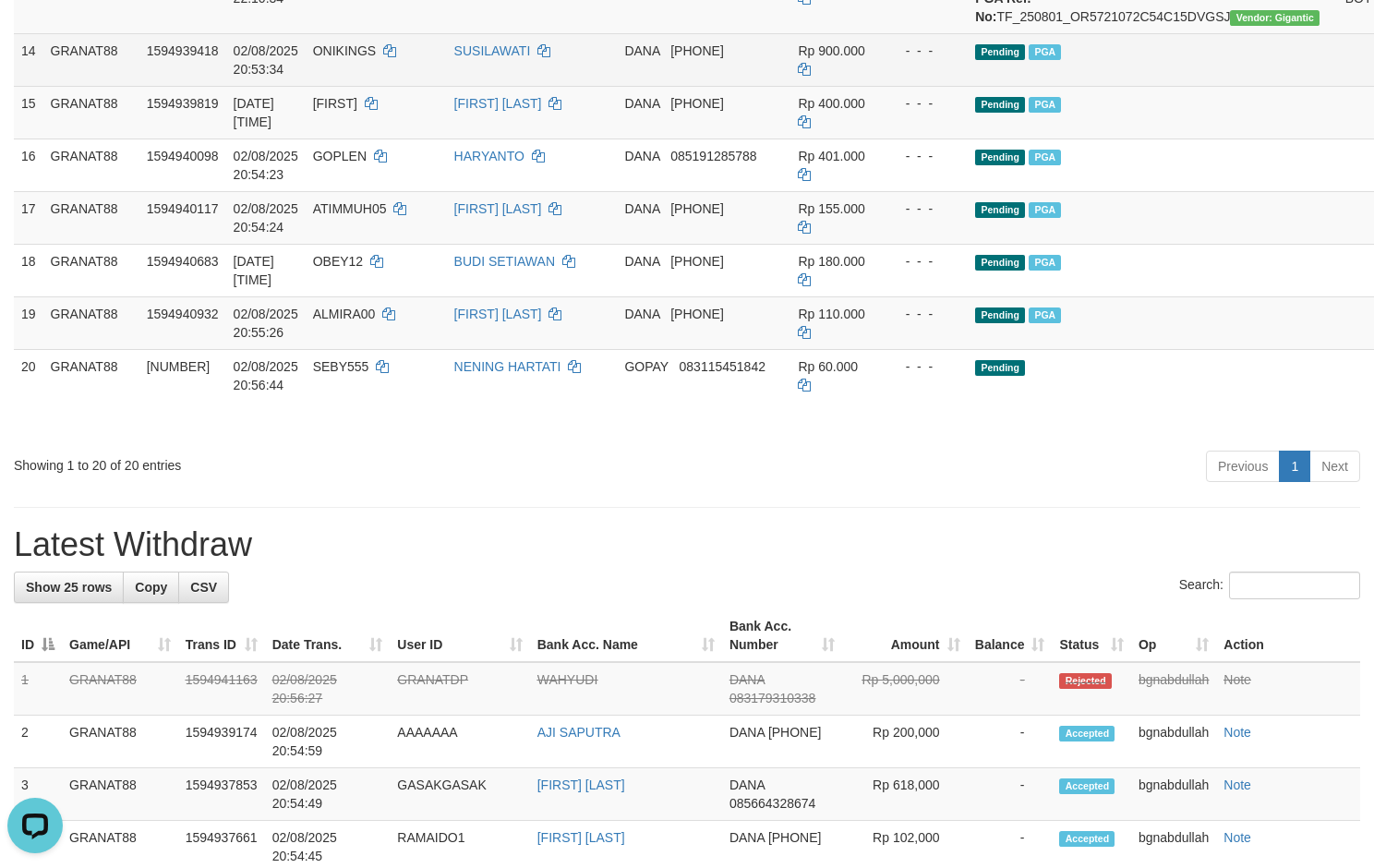 click on "Pending   PGA" at bounding box center [1152, 59] 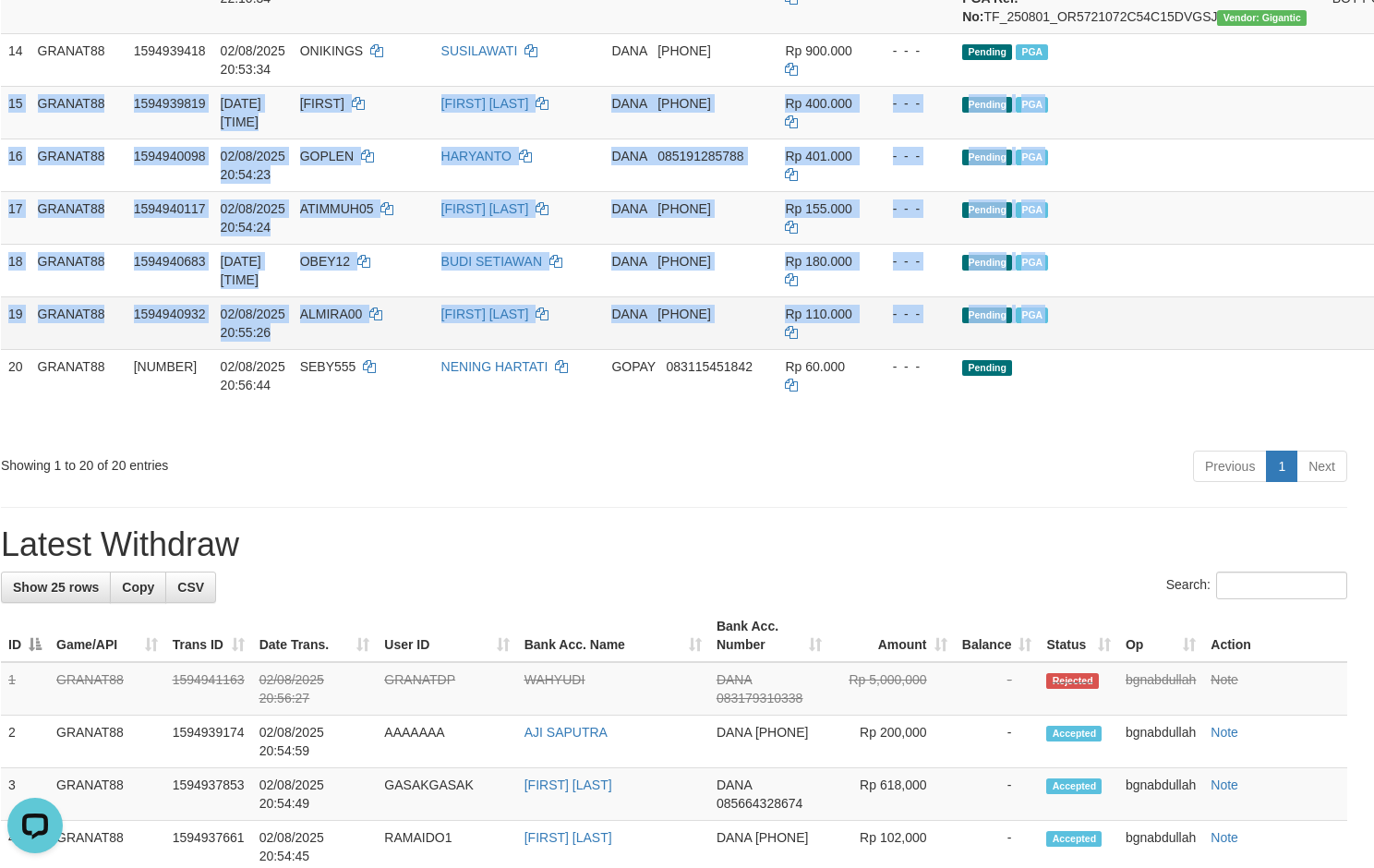 scroll, scrollTop: 1200, scrollLeft: 32, axis: both 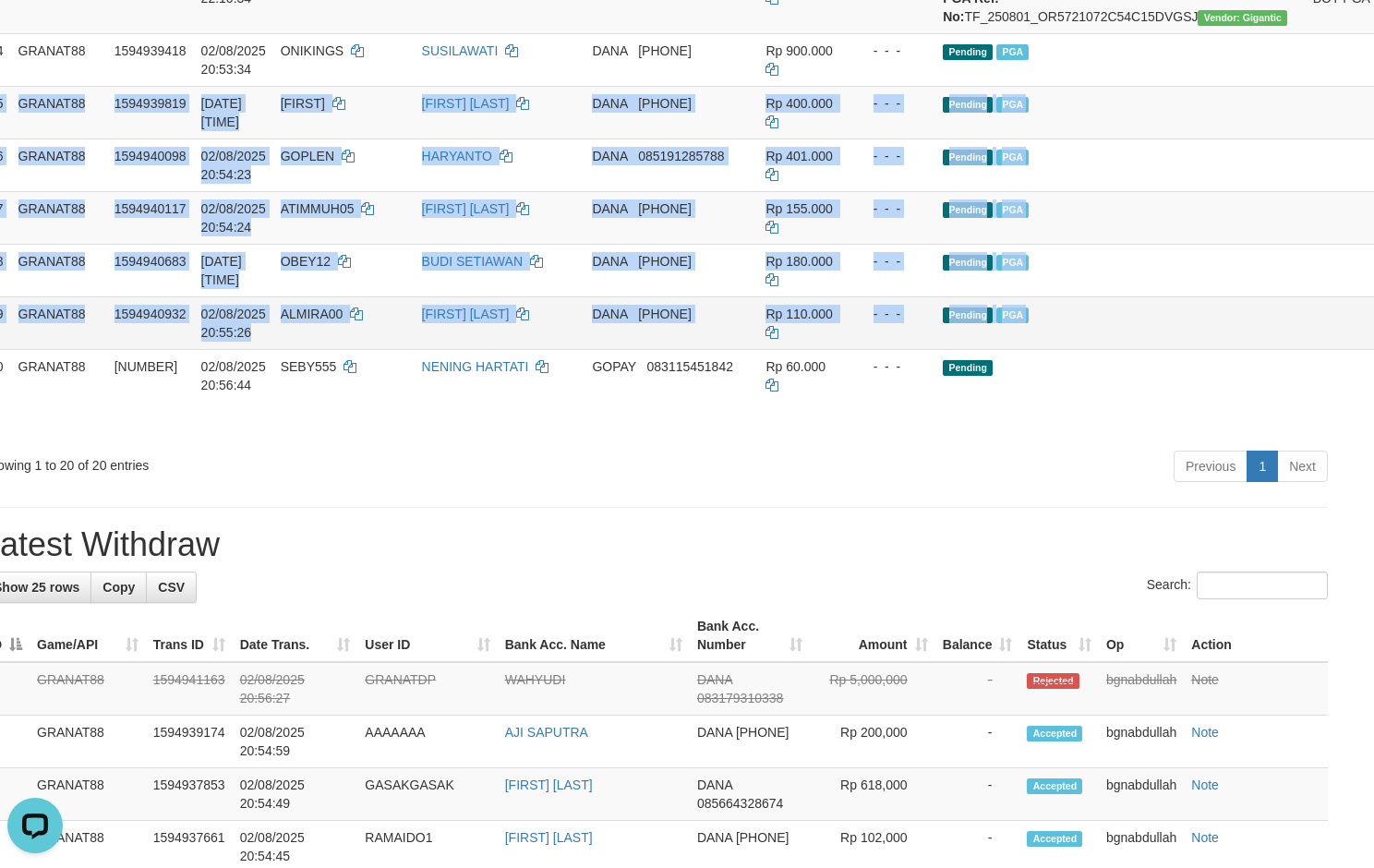 drag, startPoint x: 1106, startPoint y: 300, endPoint x: 1363, endPoint y: 574, distance: 375.66608 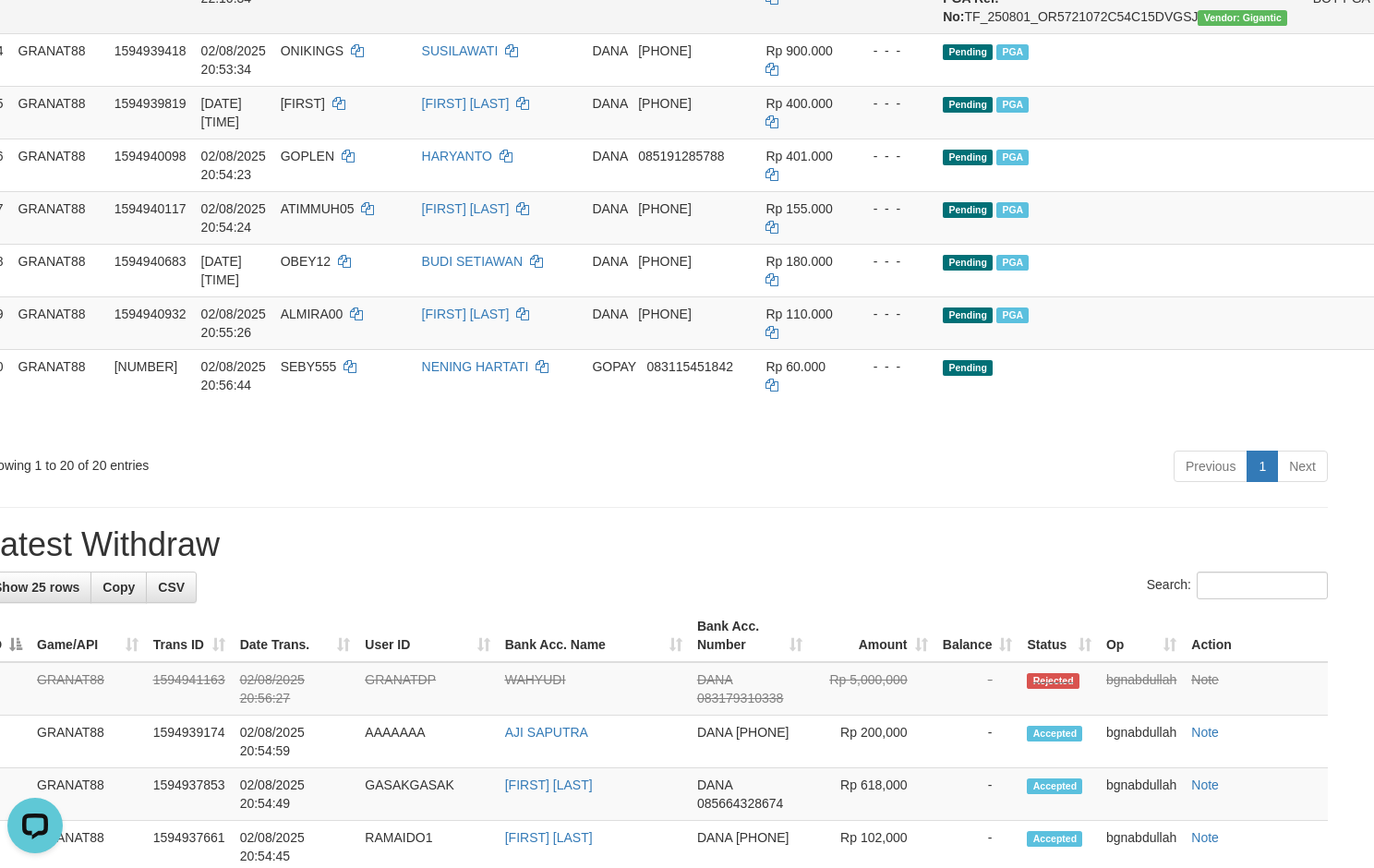 click on "13" at bounding box center [-4, -3] 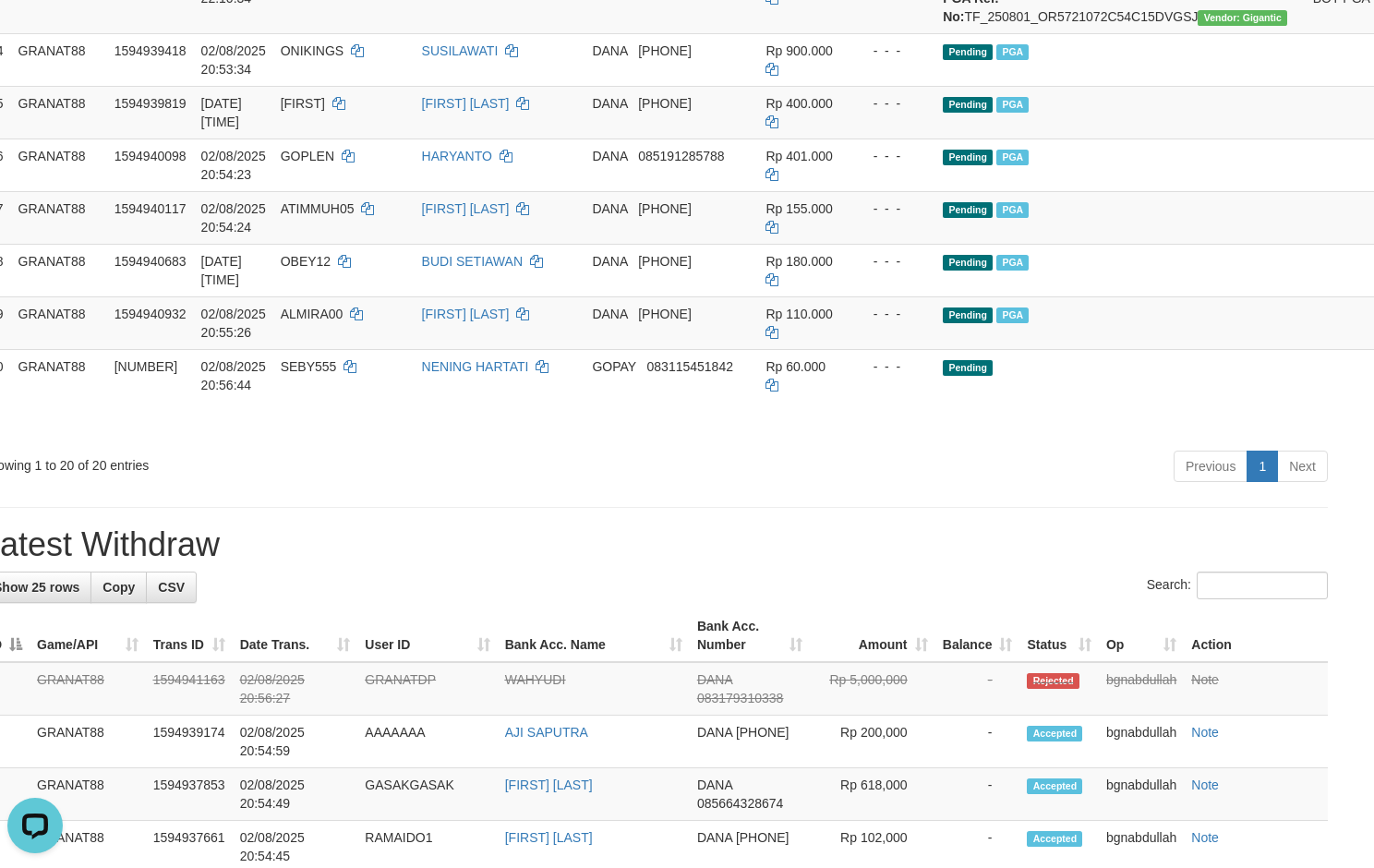 drag, startPoint x: 3, startPoint y: 269, endPoint x: 1382, endPoint y: 654, distance: 1431.7353 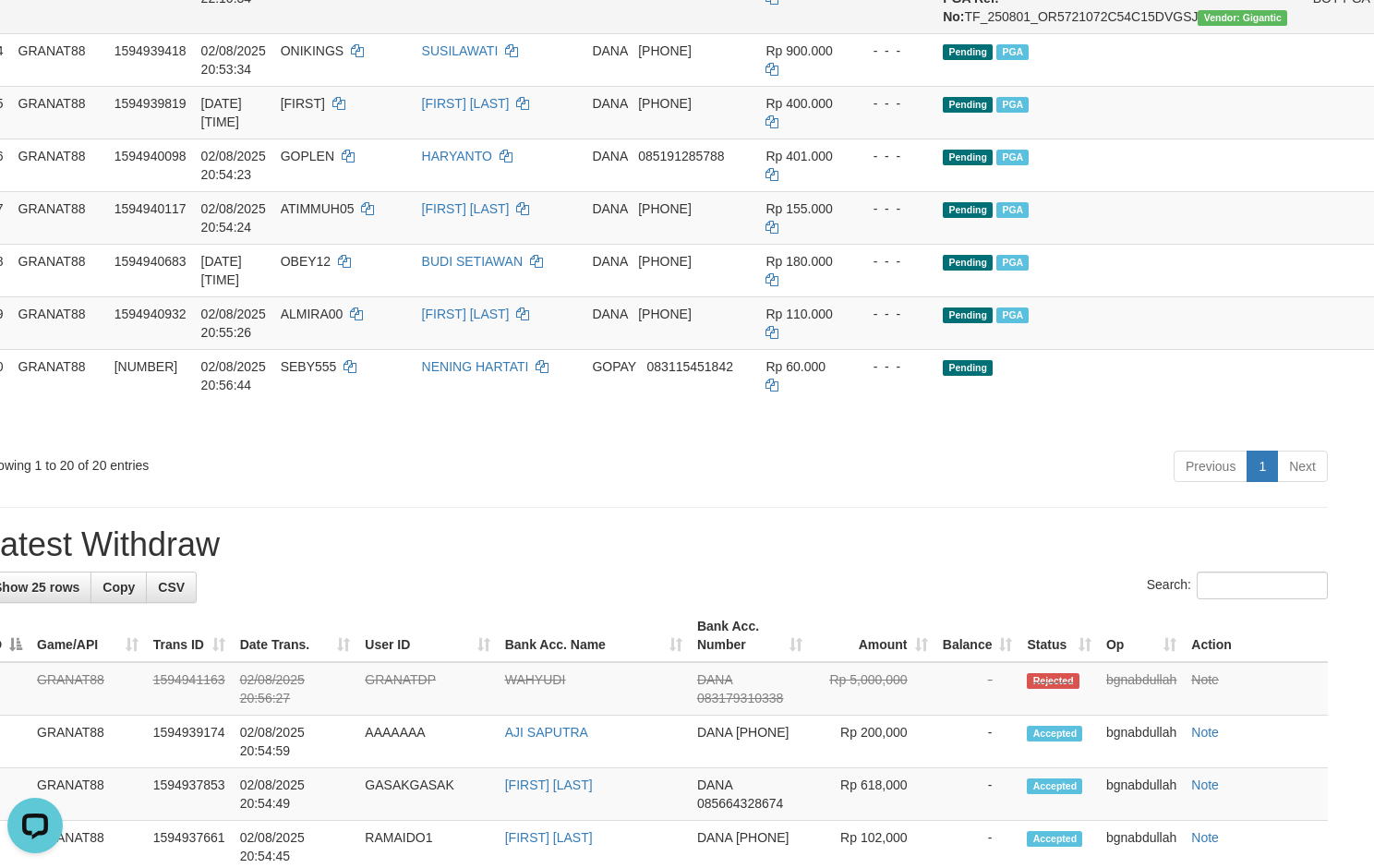 click on "DANA     085788545046" at bounding box center (671, -3) 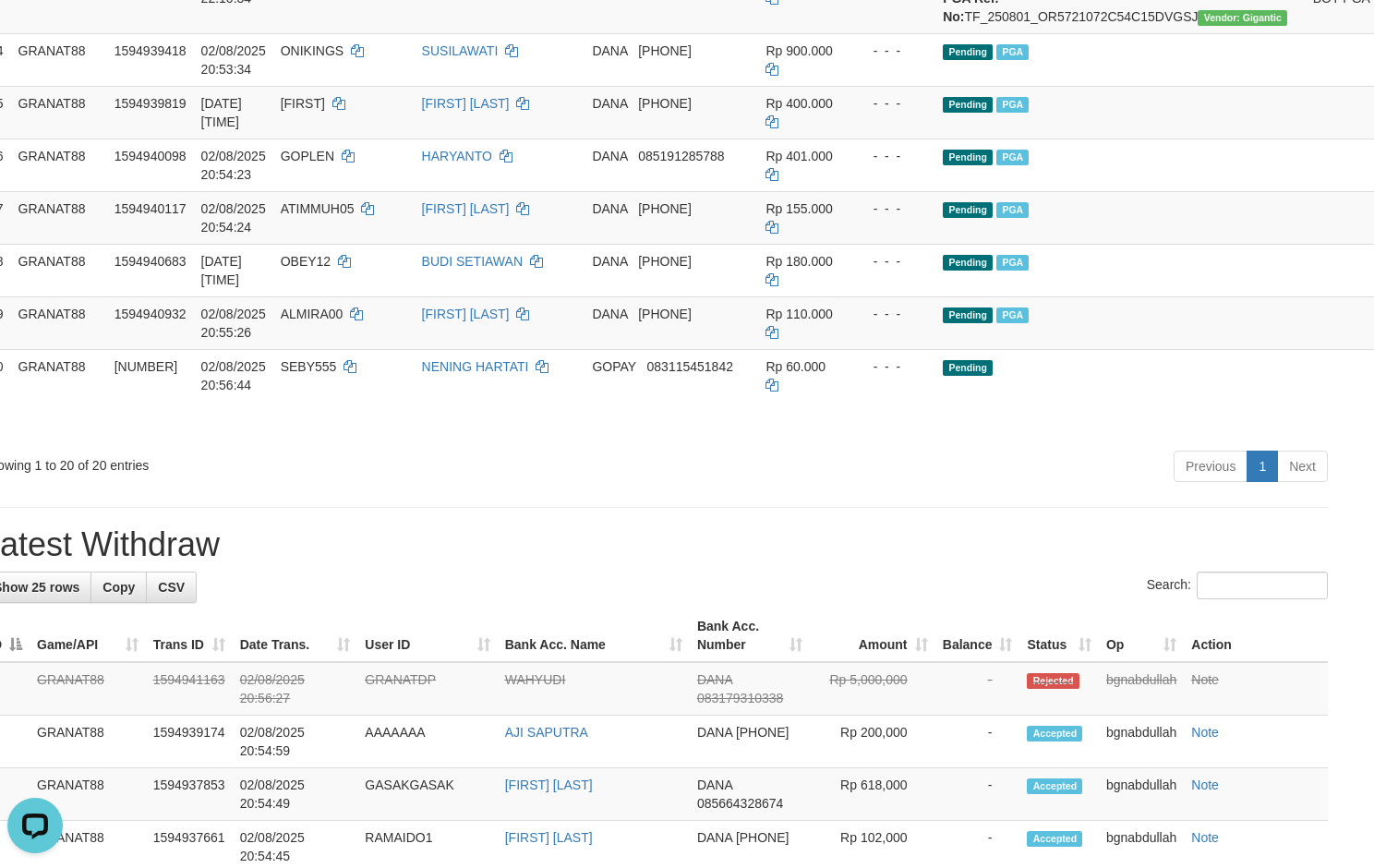 click on "12" at bounding box center (-4, -74) 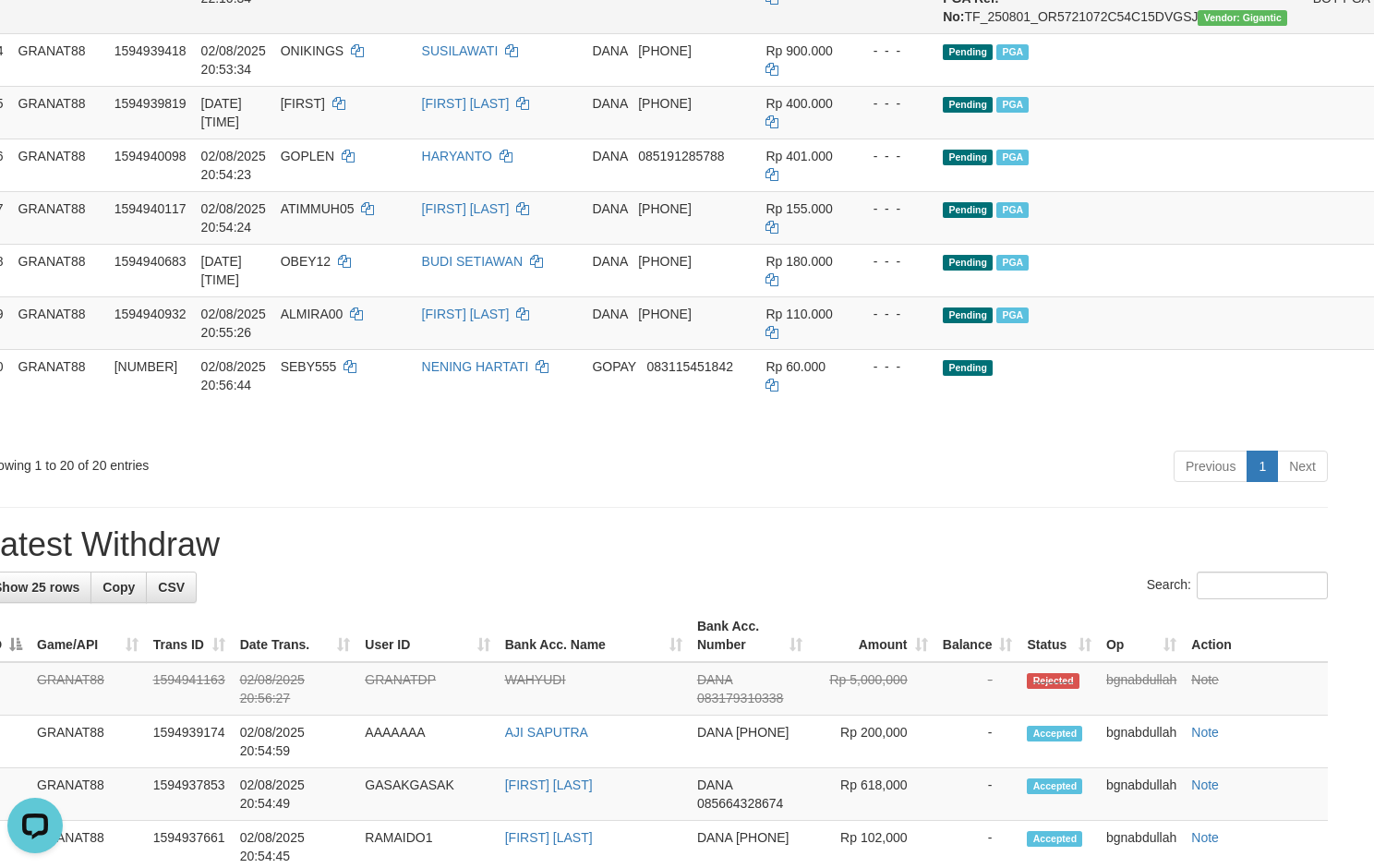 click on "1 GRANAT88 1594062666 01/08/2025 09:08:39 BAM891    YUNAN AL MAARIF    MANDIRI     1380025717526 Rp 150.000    -  -  - Grabbed   PGA   PGA Pending 000 {"status":"000","data":{"unique_id":"1025-1594062666-20250801","reference_no":"TF_250801_OR5138F3556E911EXTNF","amount":"150000.00","fee":"0.00","merchant_surcharge_rate":"0.00","charge_to":"MERC","payout_amount":"150000.00","disbursement_status":0,"disbursement_description":"ON PROCESS","created_at":"2025-08-01 09:15:11","executed_at":"2025-08-01 09:15:11","bank":{"code":"008","name":"BANK MANDIRI","account_number":"1380025717526","account_name":"YUNAN AL MAARIF"},"note":"bgnzaza","merchant_balance":{"balance_effective":26859109,"balance_pending":269736055,"balance_disbursement":477071000,"balance_collection":8661296860}}} PGA Ref. No:  TF_250801_OR5138F3556E911EXTNF  Vendor: Gigantic AUTOWD-BOT-PGA Reject ·    Check Trans    ·    Note 2 GRANAT88 1594063161 01/08/2025 09:10:33 SYANUM123    KHOIRULANAM    BCA     5610678779" at bounding box center (728, -224) 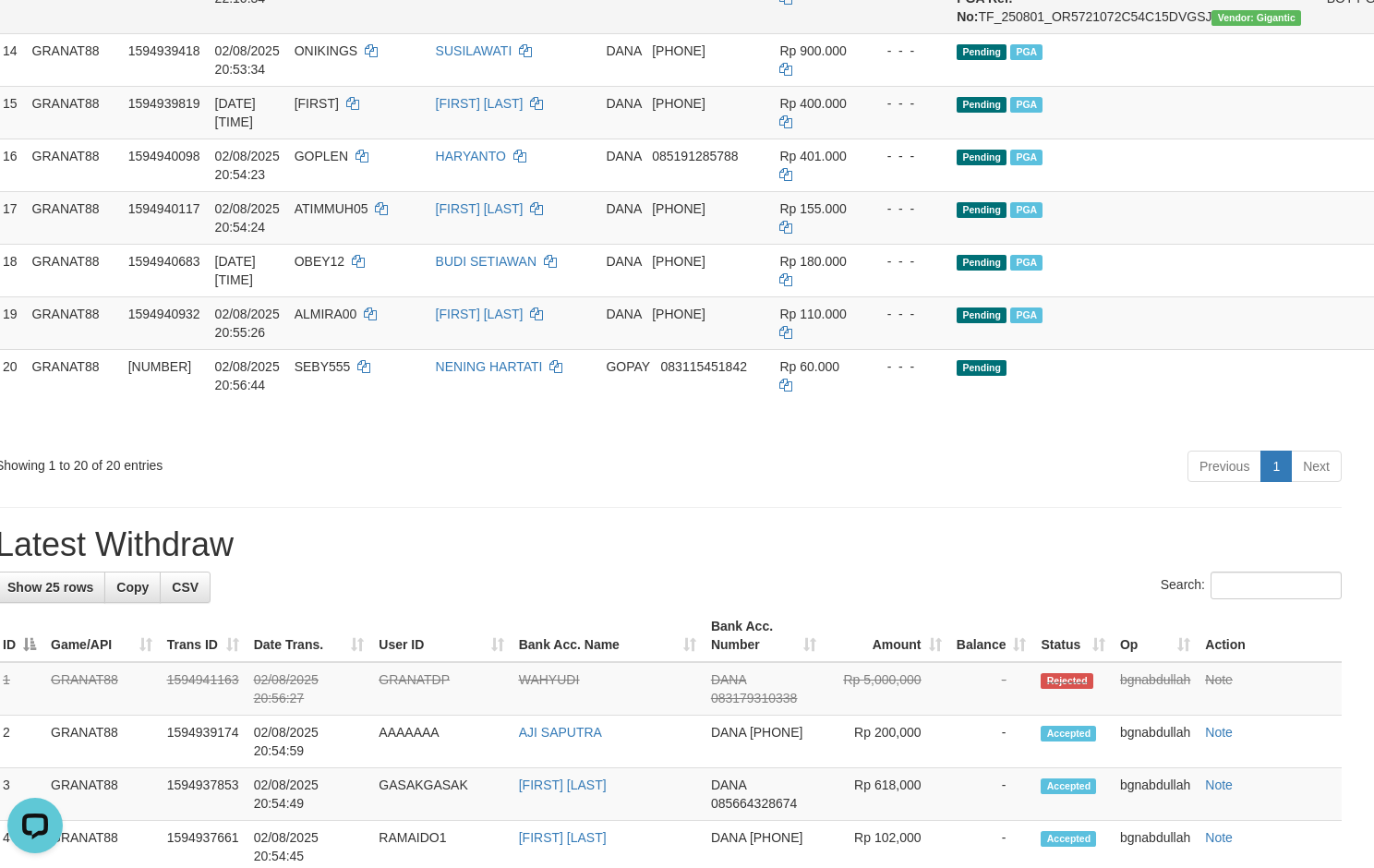 click on "GRANAT88" at bounding box center (73, -3) 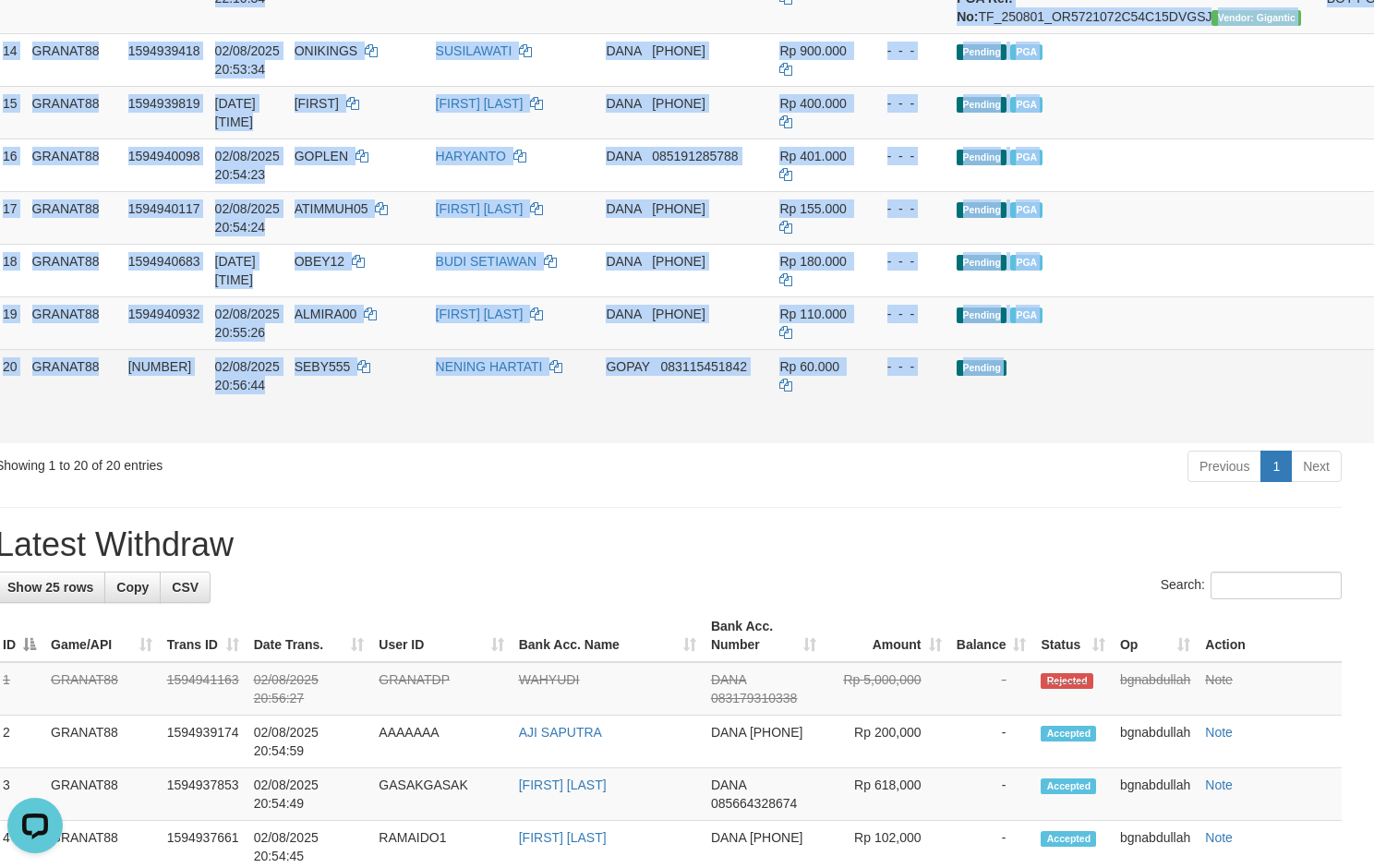 scroll, scrollTop: 1200, scrollLeft: 32, axis: both 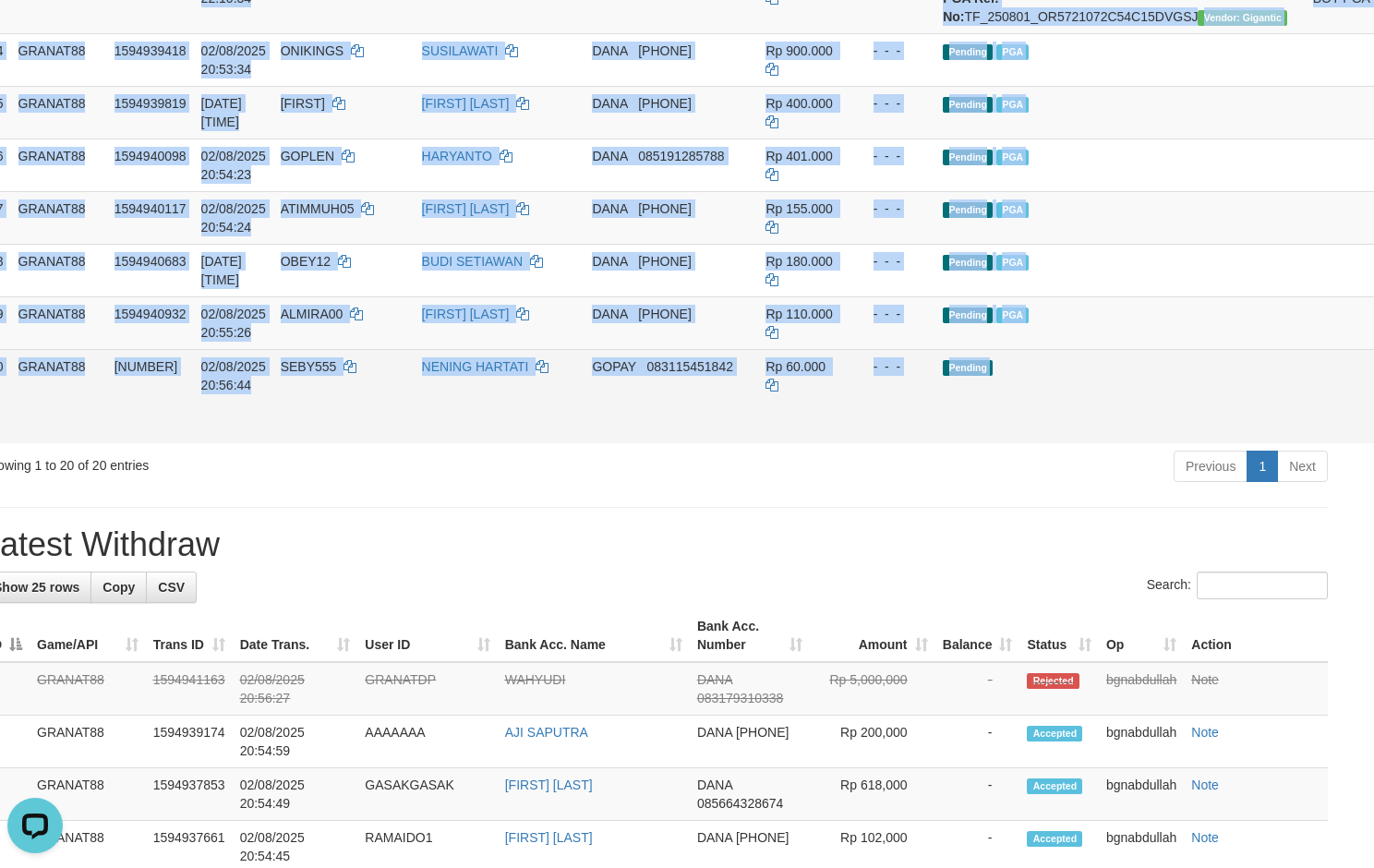 drag, startPoint x: 28, startPoint y: 211, endPoint x: 1308, endPoint y: 666, distance: 1358.4642 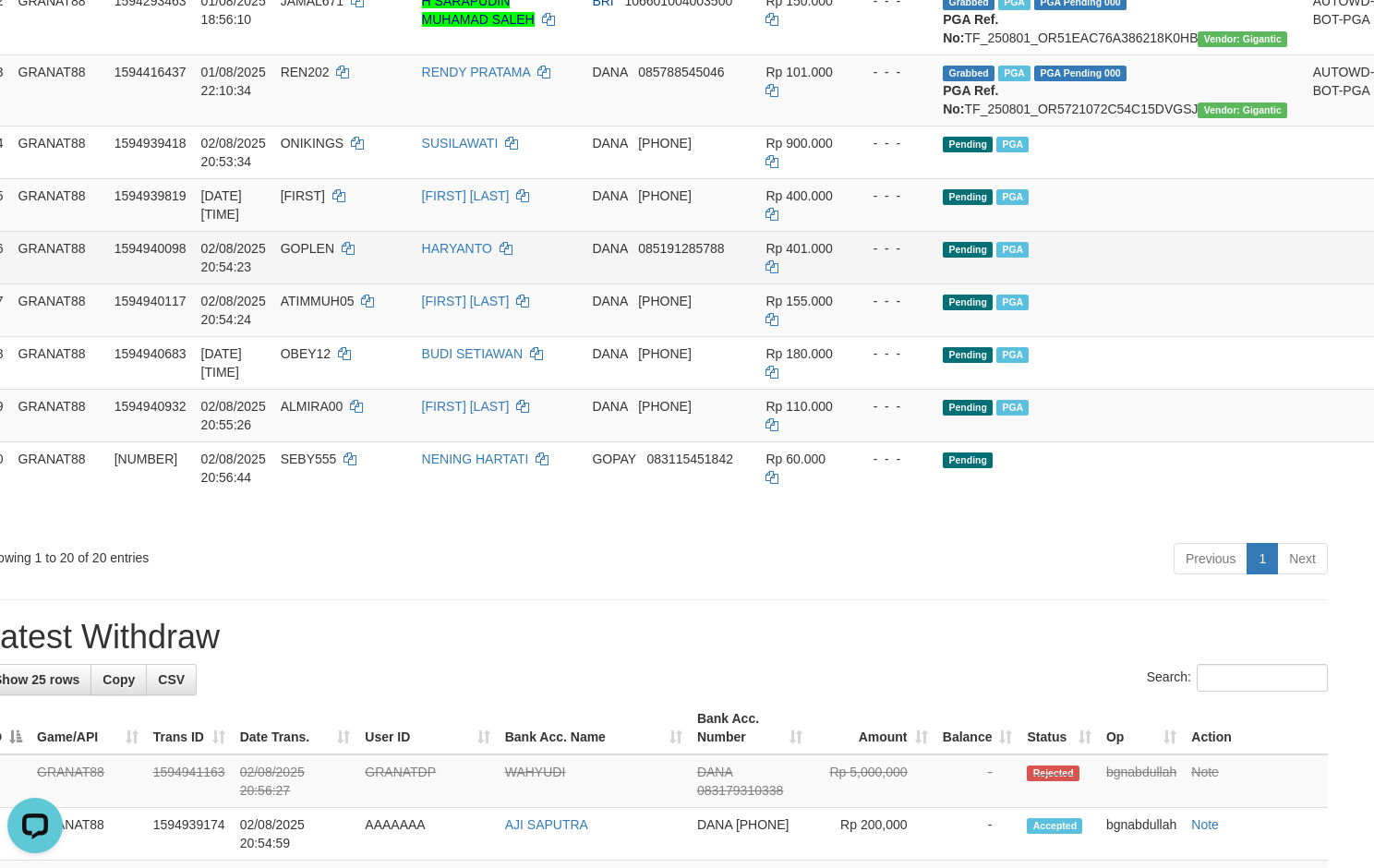 scroll, scrollTop: 1385, scrollLeft: 32, axis: both 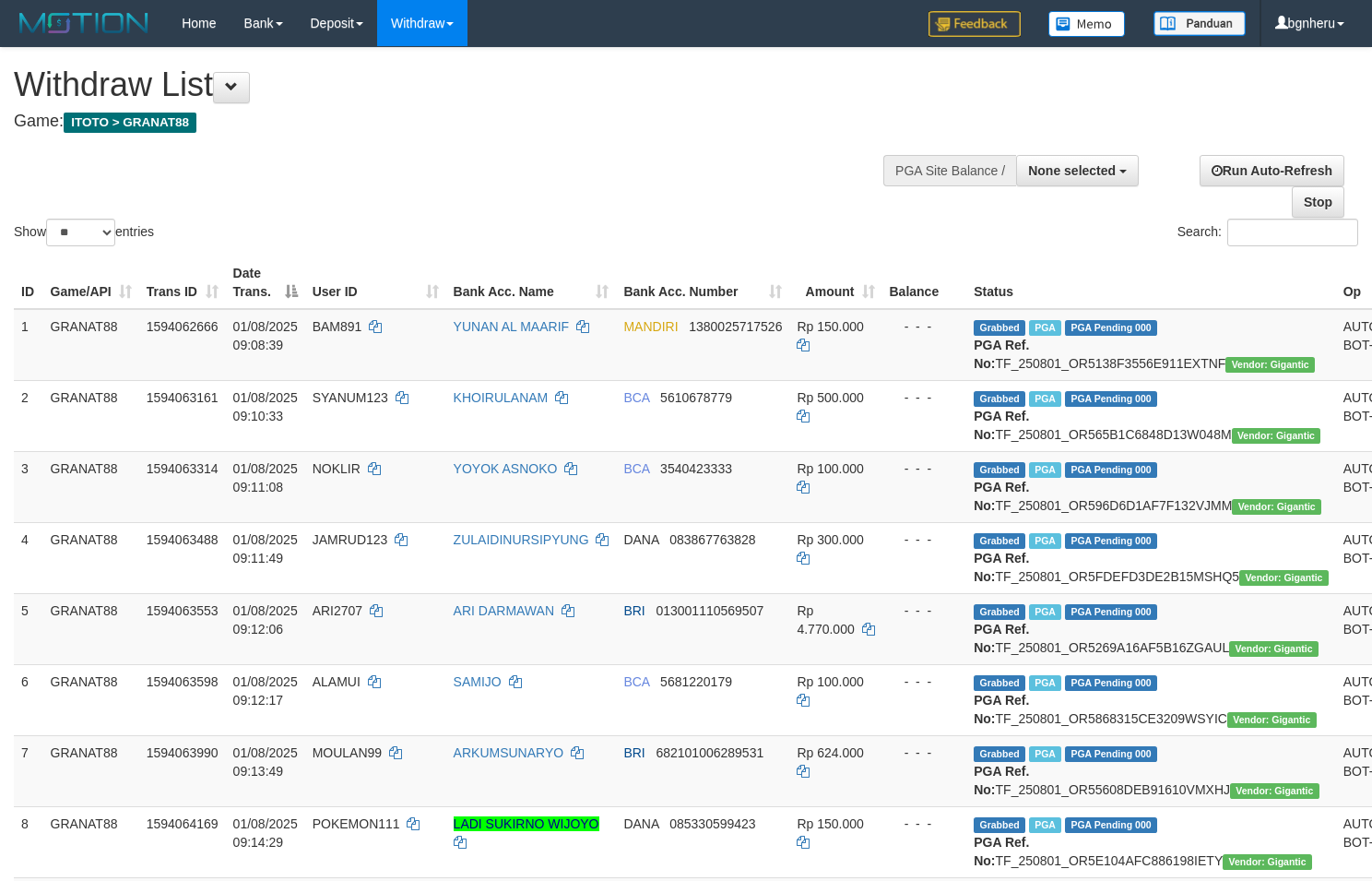 select 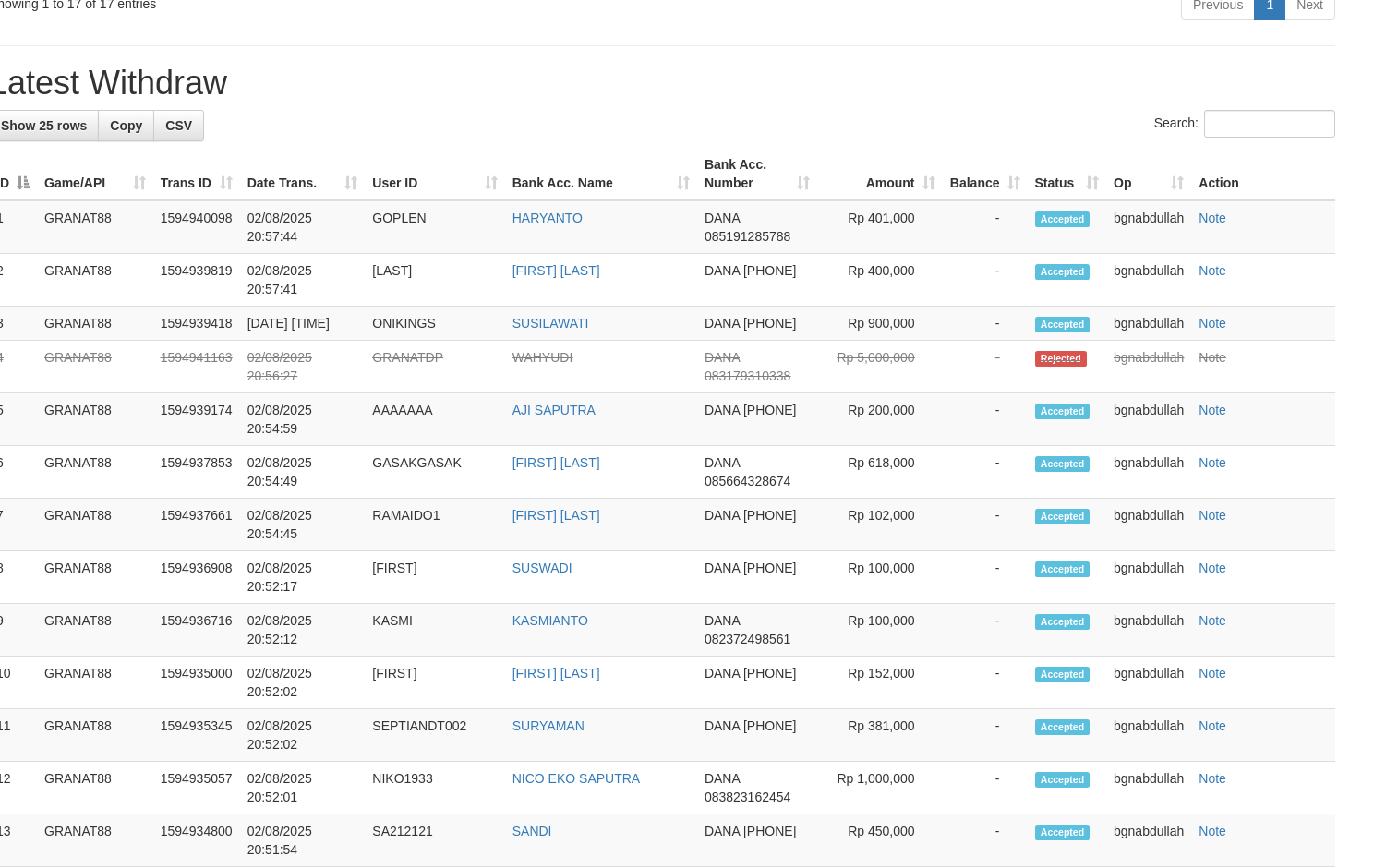 scroll, scrollTop: 1375, scrollLeft: 25, axis: both 